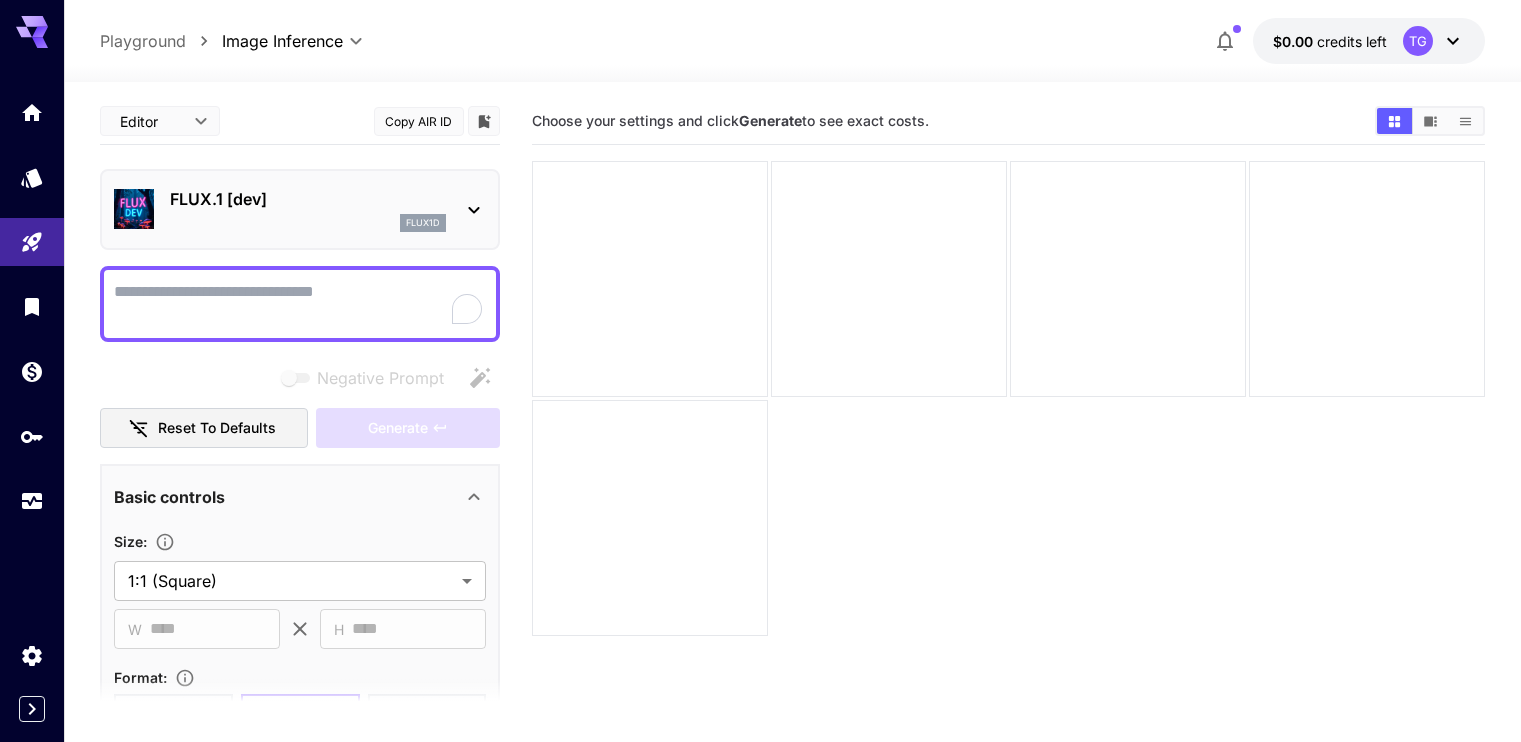 scroll, scrollTop: 0, scrollLeft: 0, axis: both 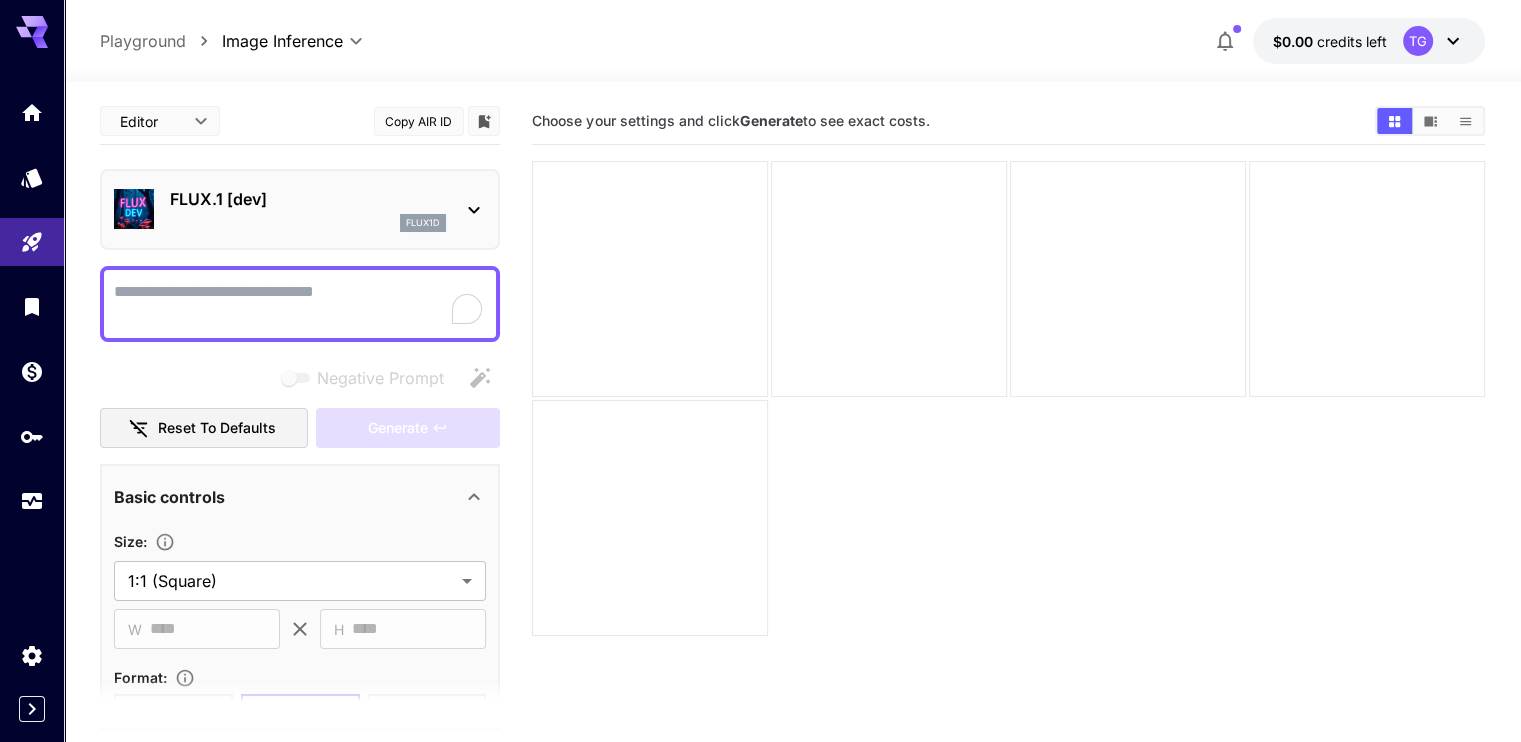 click on "Negative Prompt" at bounding box center (300, 304) 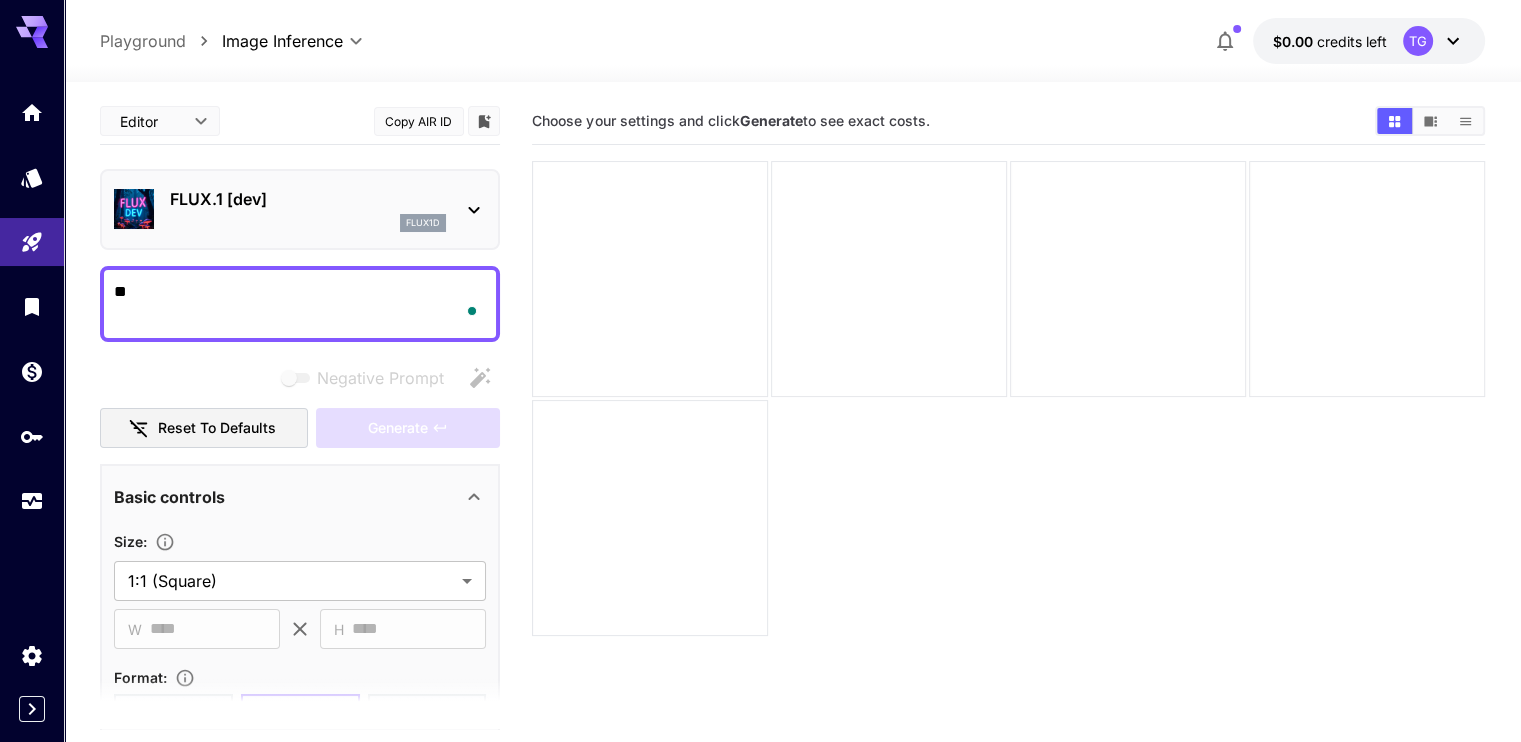 type on "*" 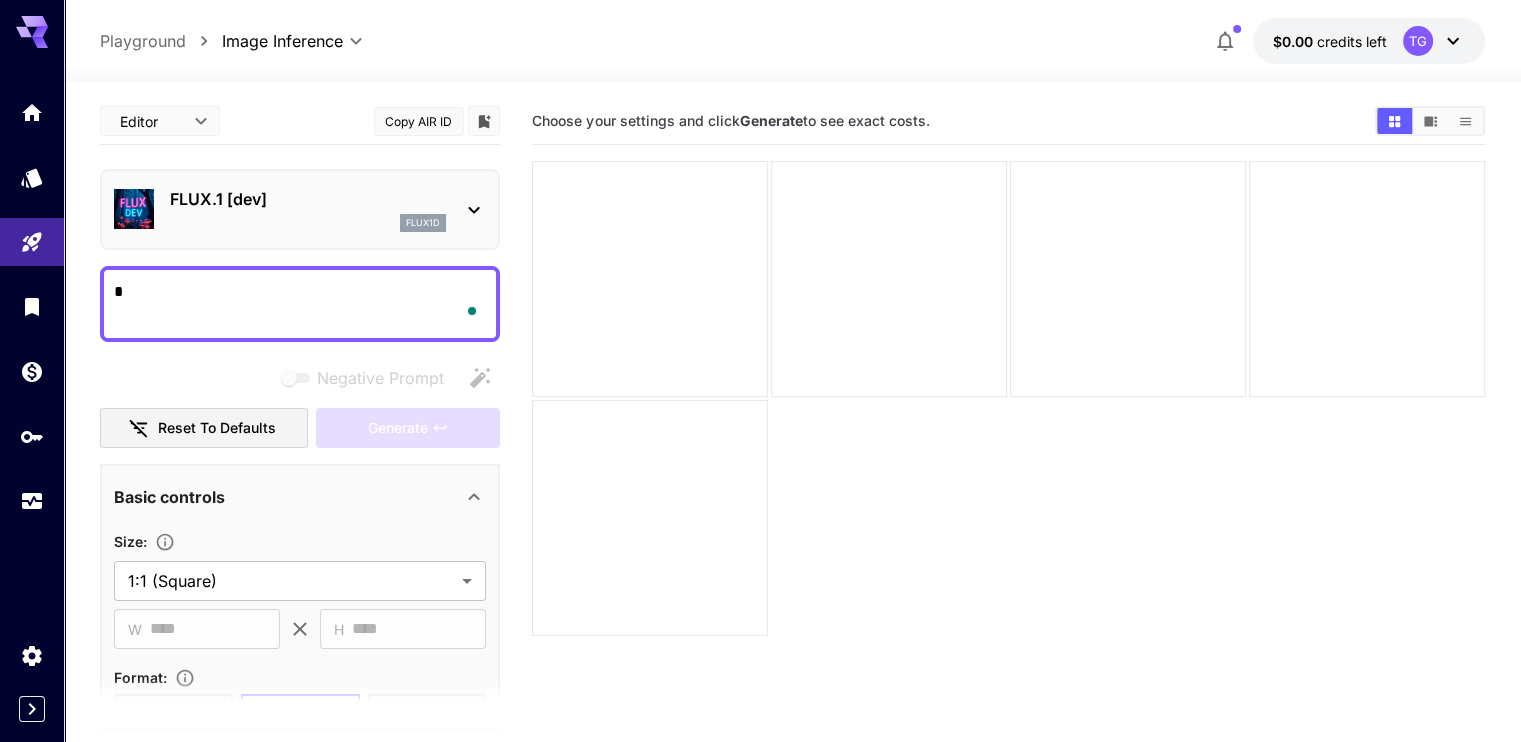 type 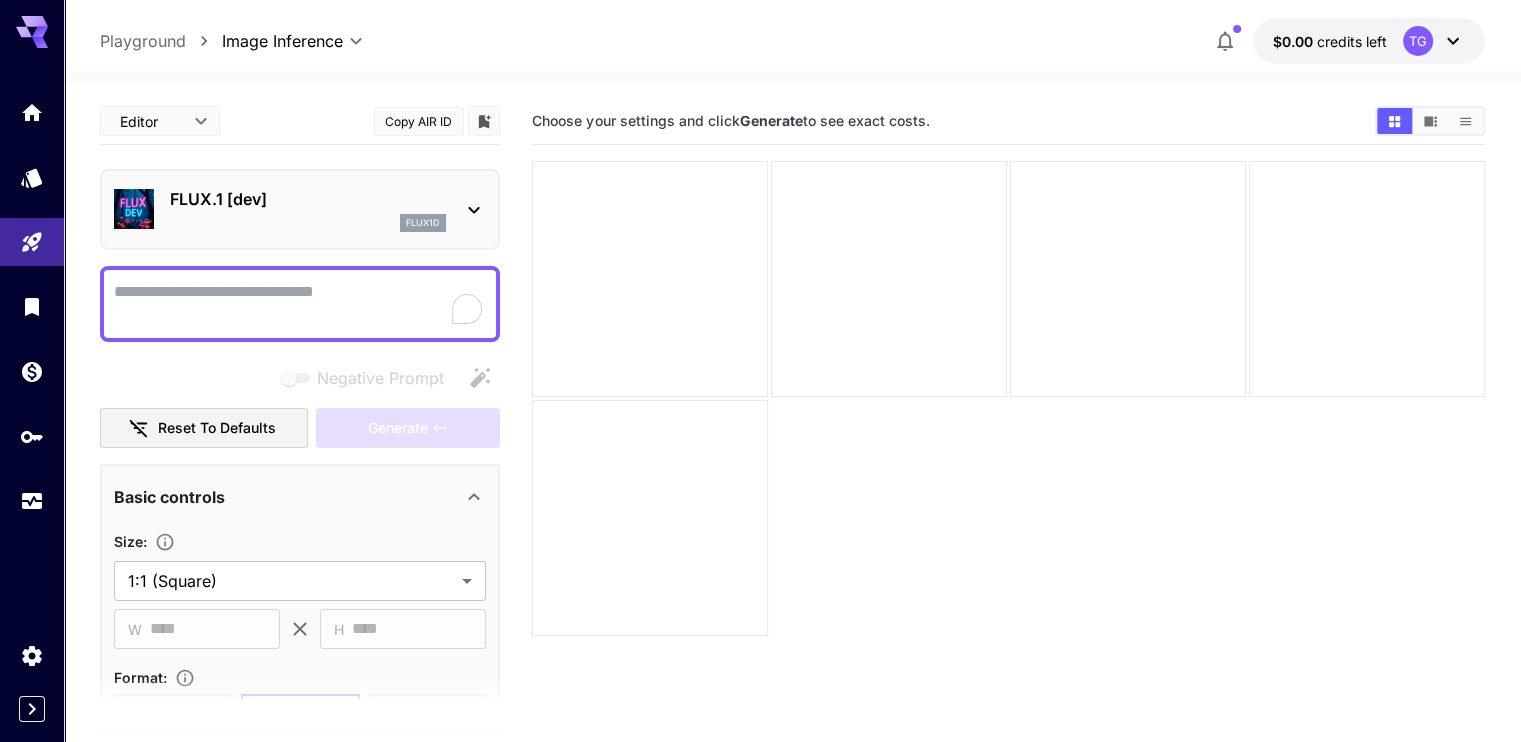 click on "Negative Prompt" at bounding box center [300, 304] 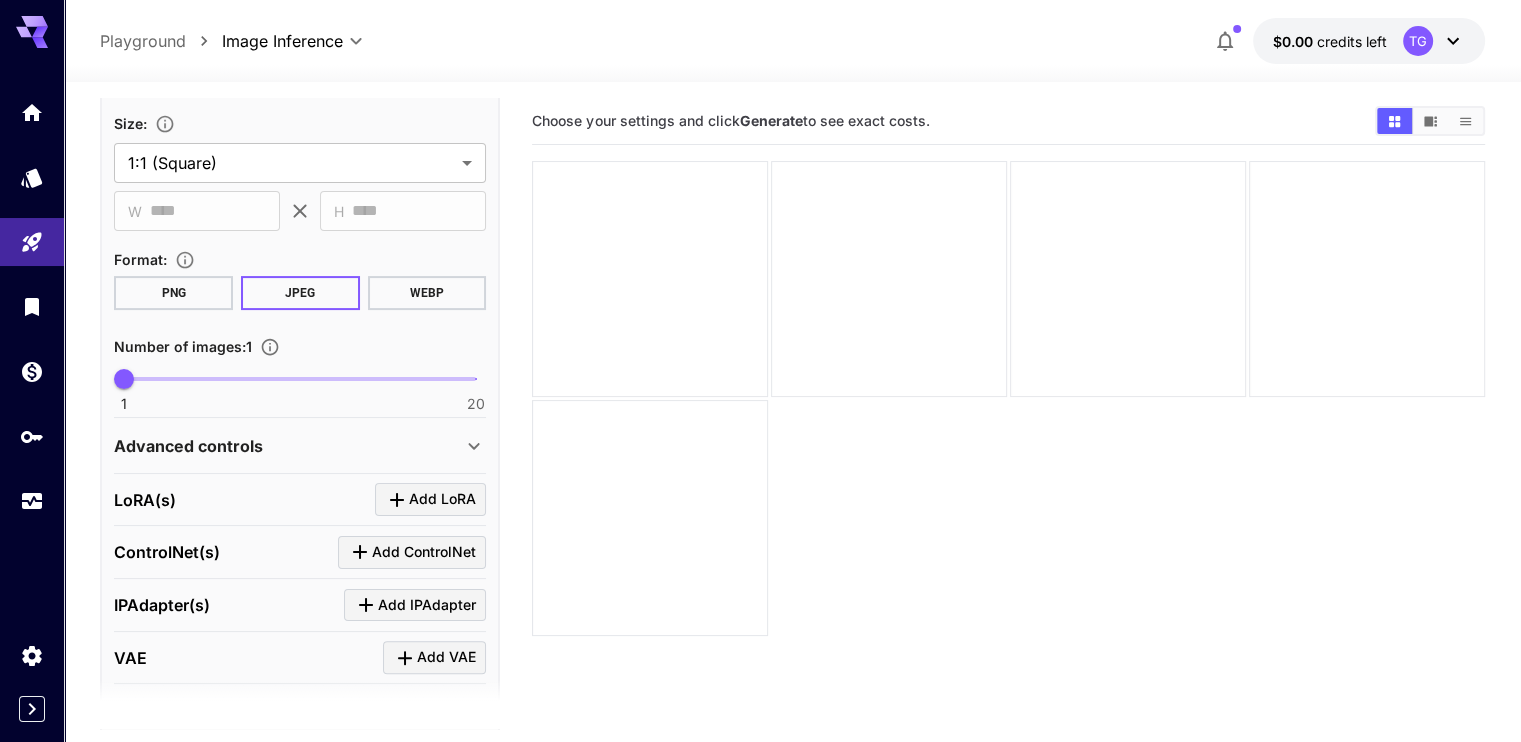 scroll, scrollTop: 417, scrollLeft: 0, axis: vertical 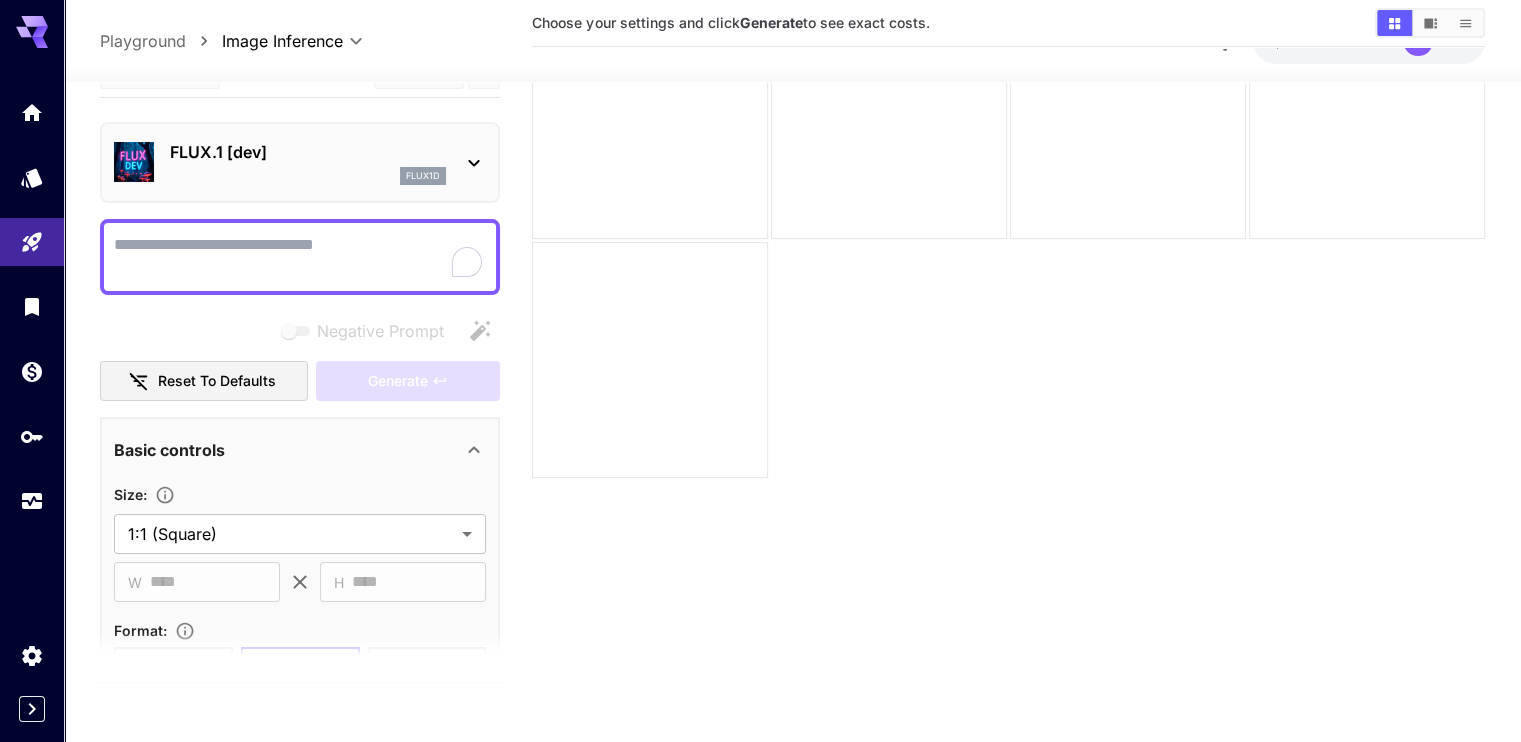 click on "Negative Prompt" at bounding box center [300, 257] 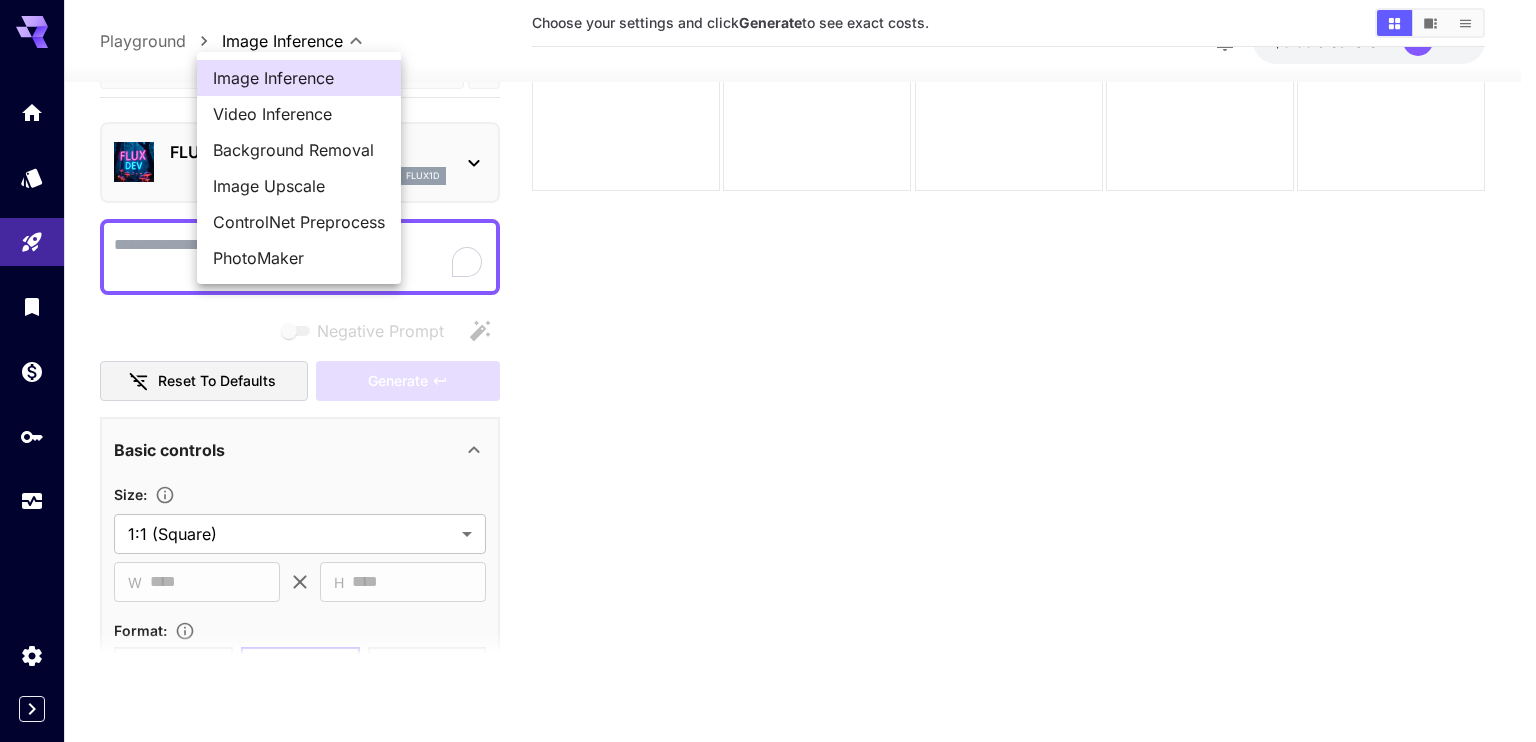 click on "**********" at bounding box center [768, 292] 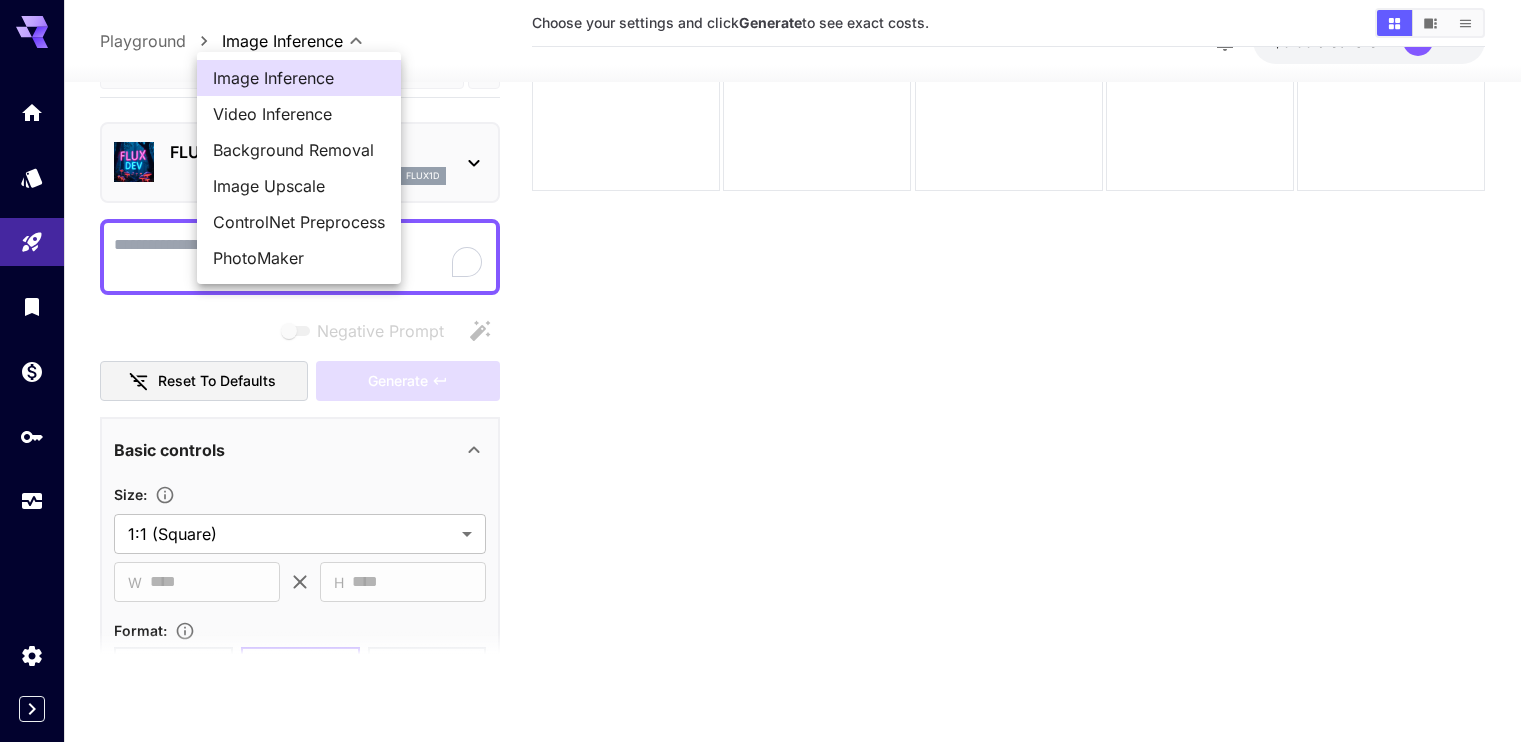 click on "Image Upscale" at bounding box center [299, 186] 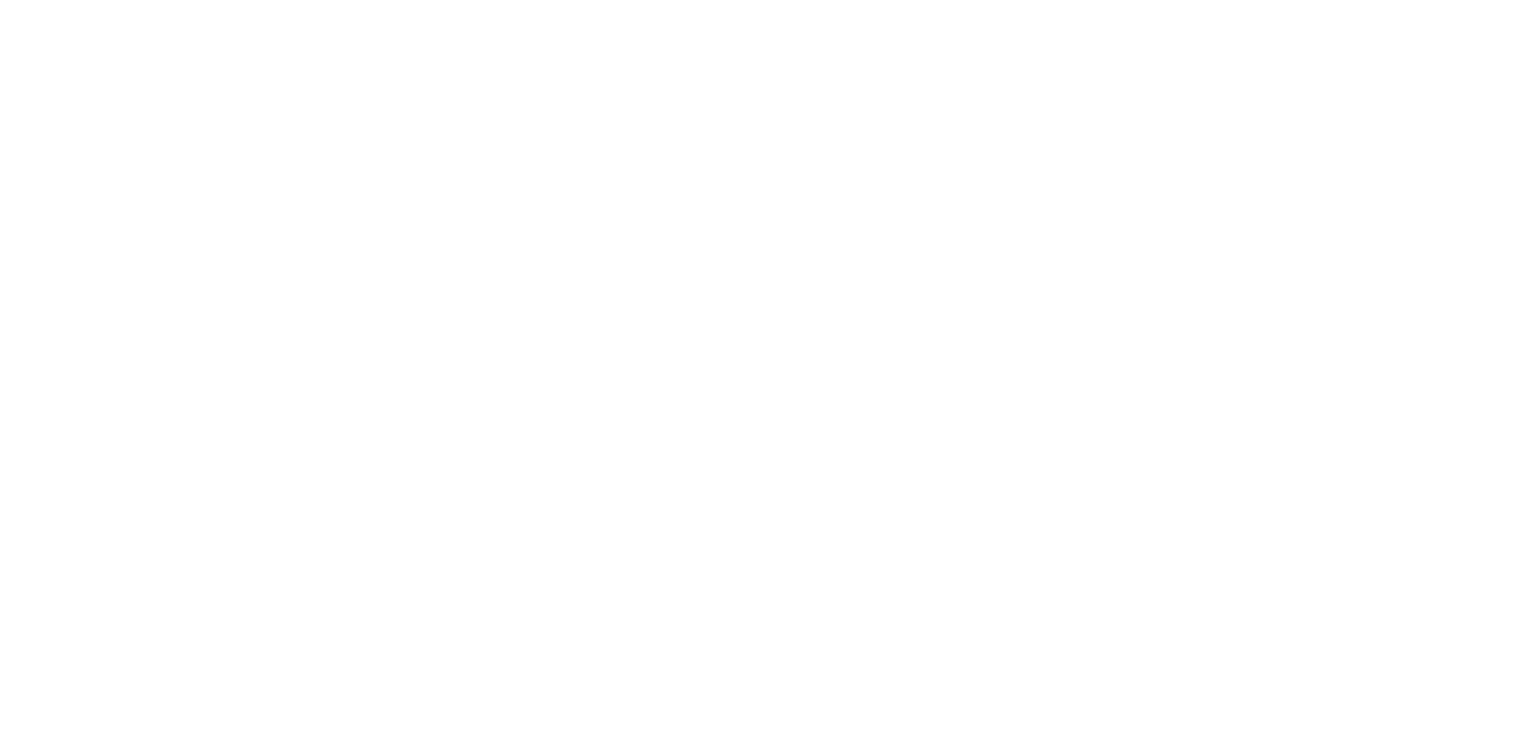 scroll, scrollTop: 0, scrollLeft: 0, axis: both 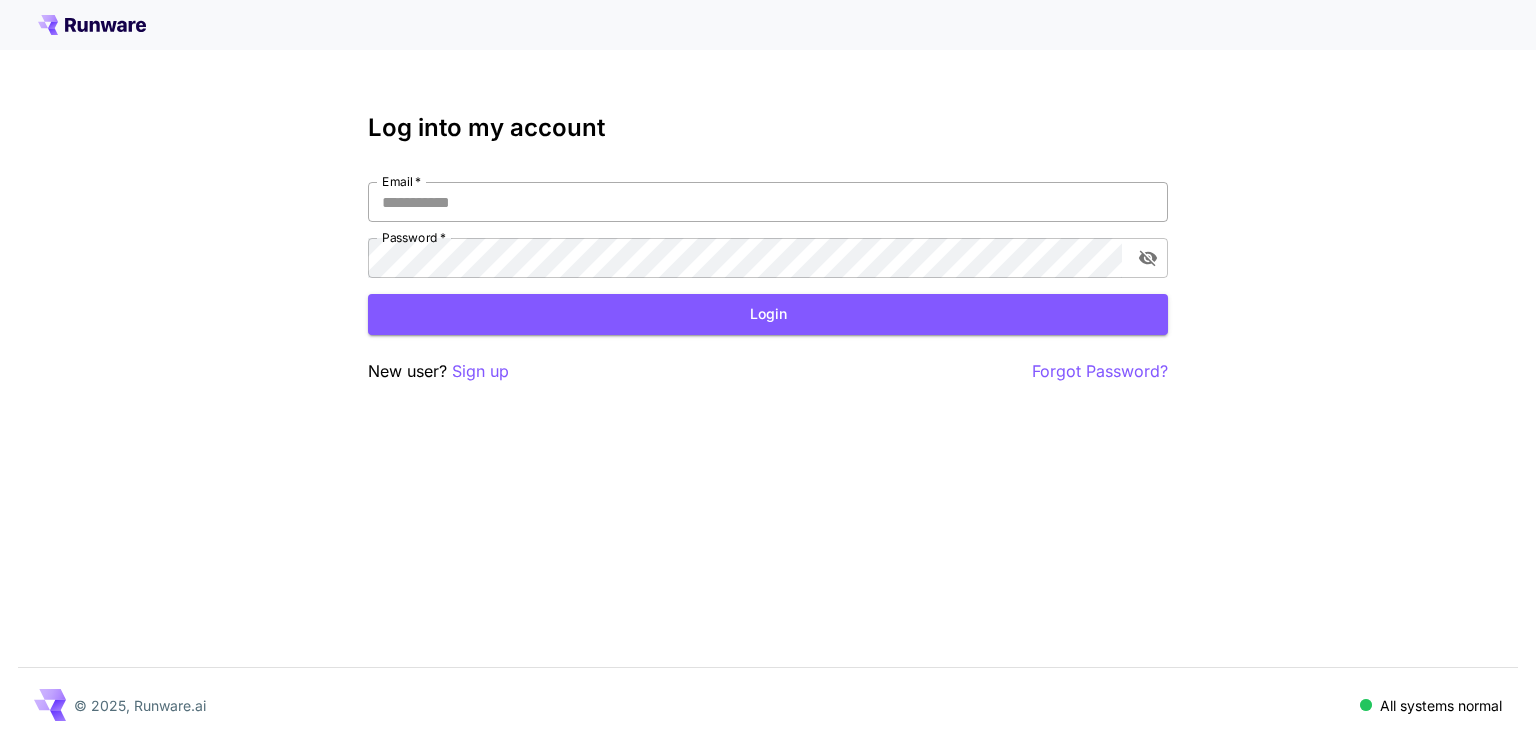 click on "Email   * Email   * Password   * Password   *" at bounding box center (768, 230) 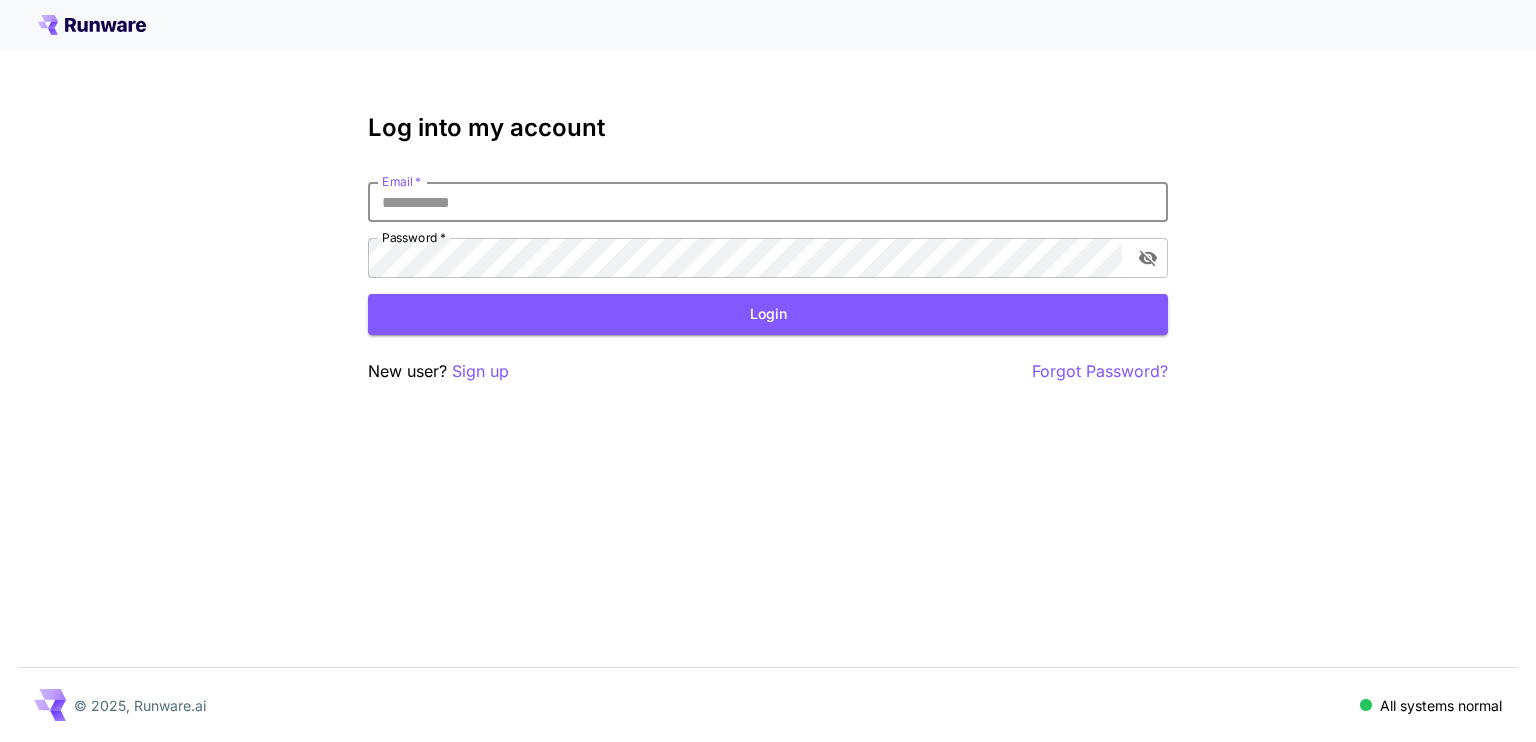 click on "Email   *" at bounding box center [768, 202] 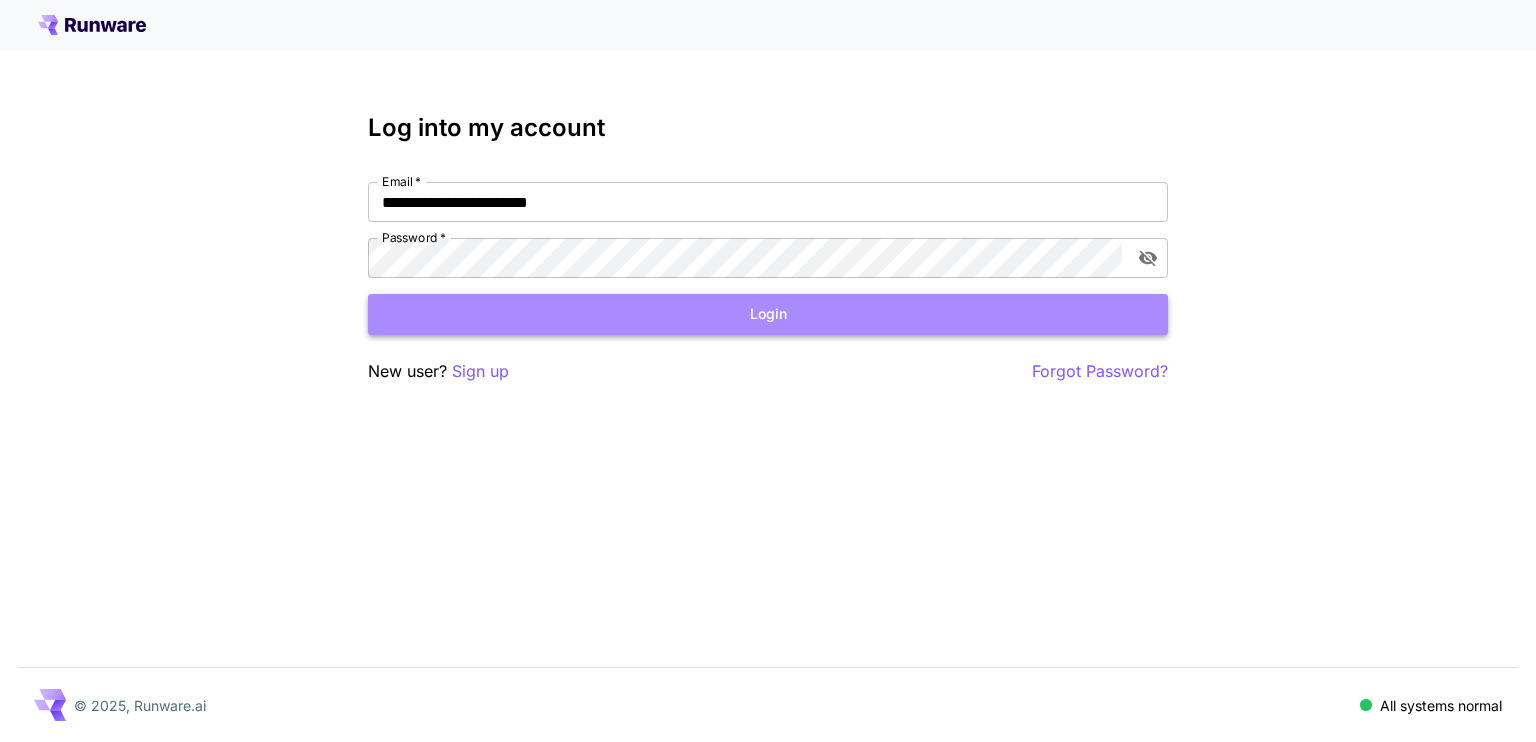 click on "Login" at bounding box center [768, 314] 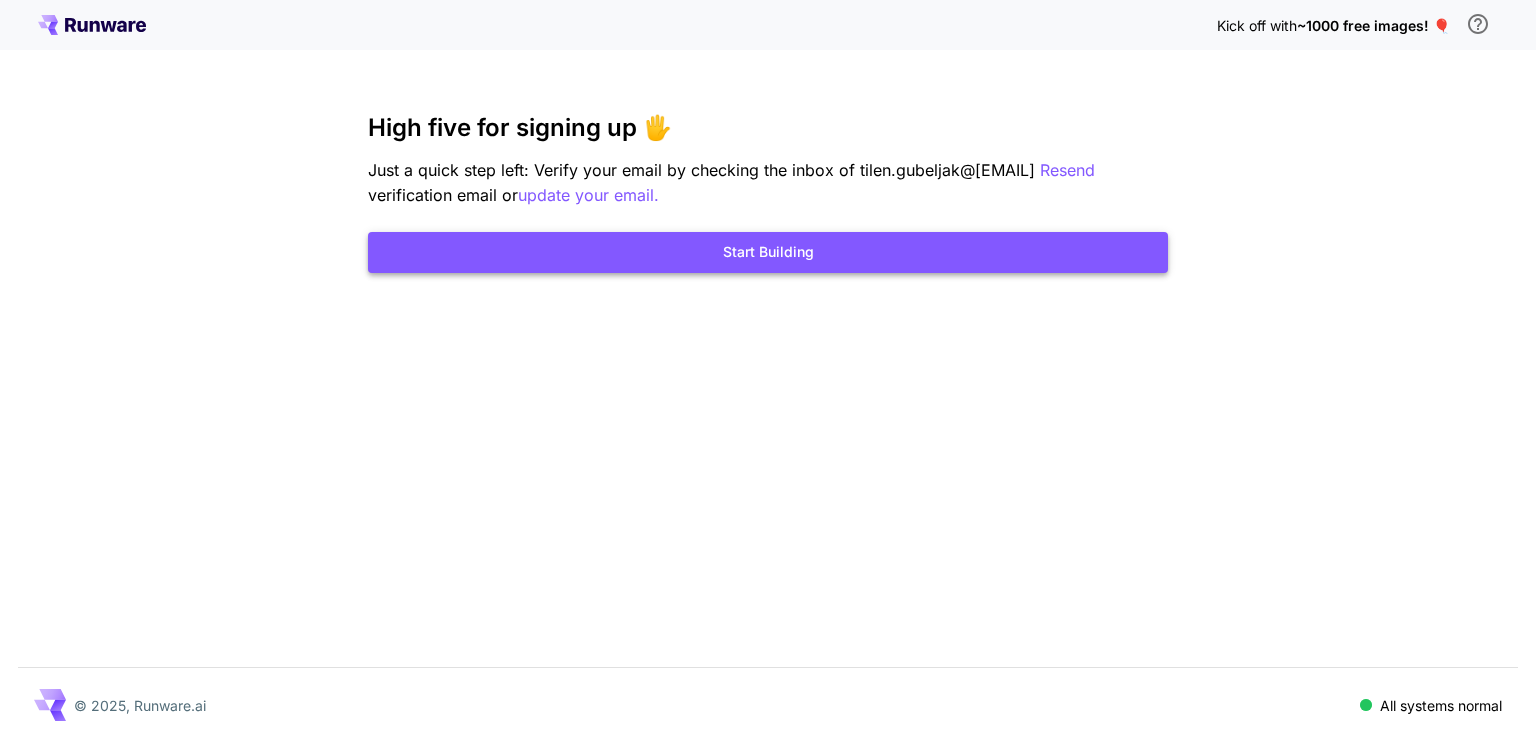 click on "Start Building" at bounding box center [768, 252] 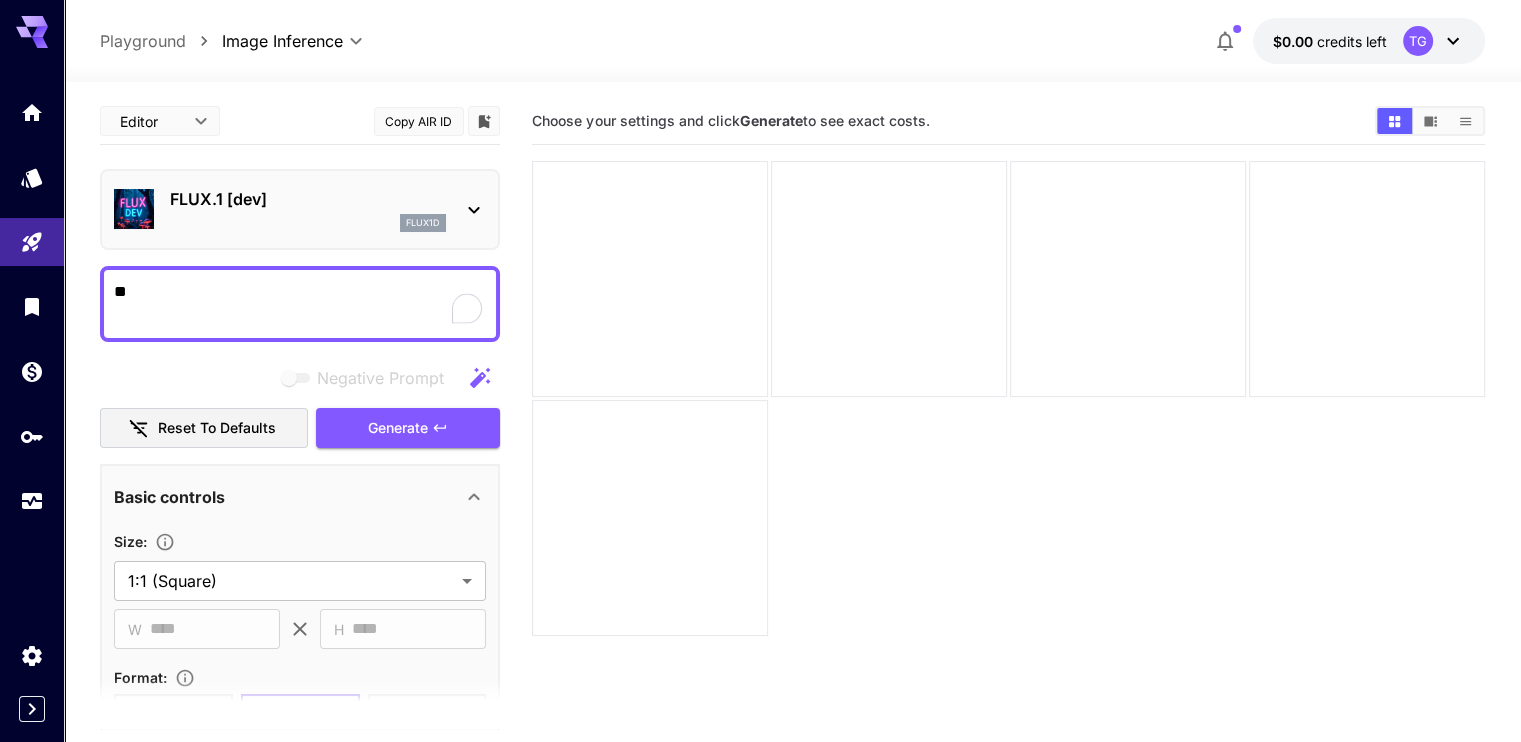 type on "*" 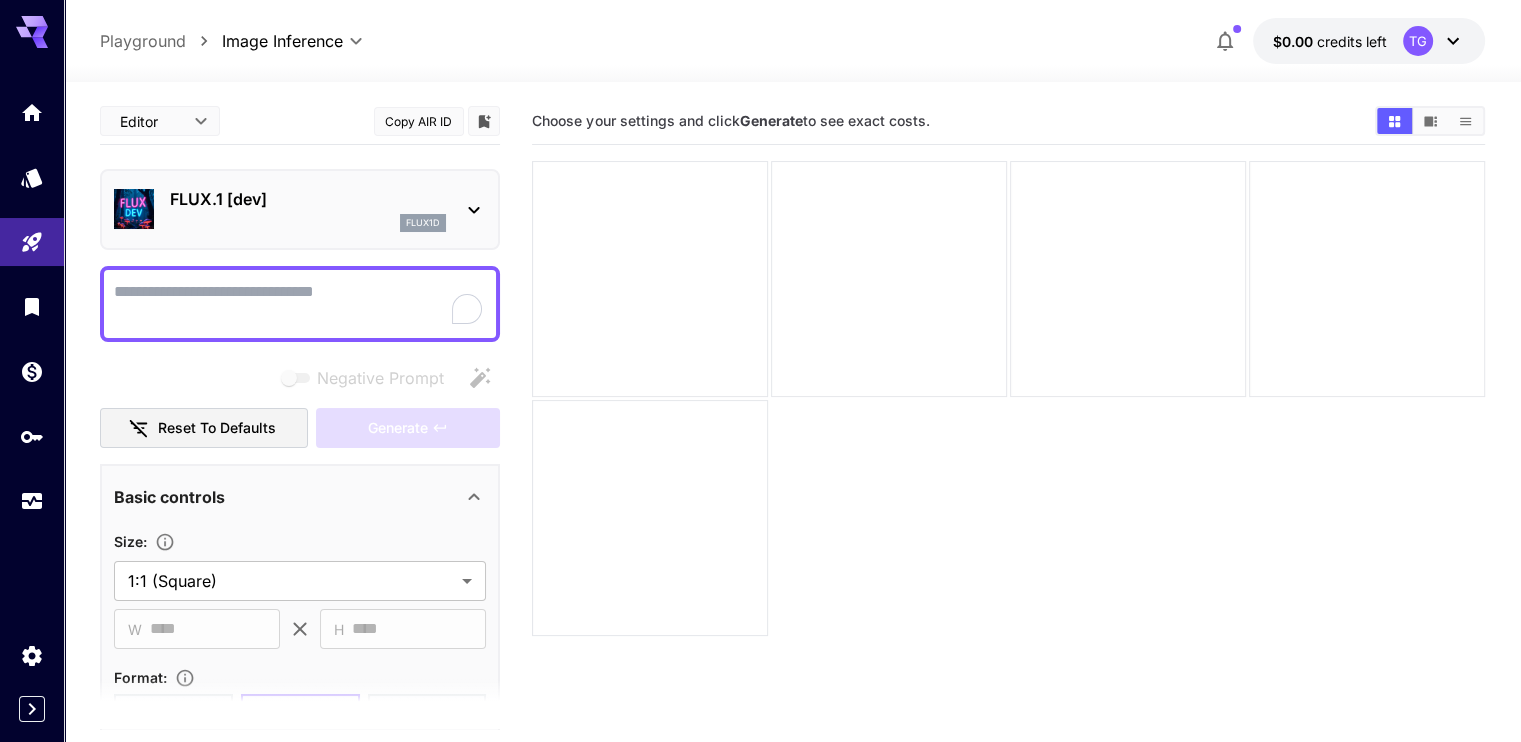 click on "Negative Prompt" at bounding box center [300, 304] 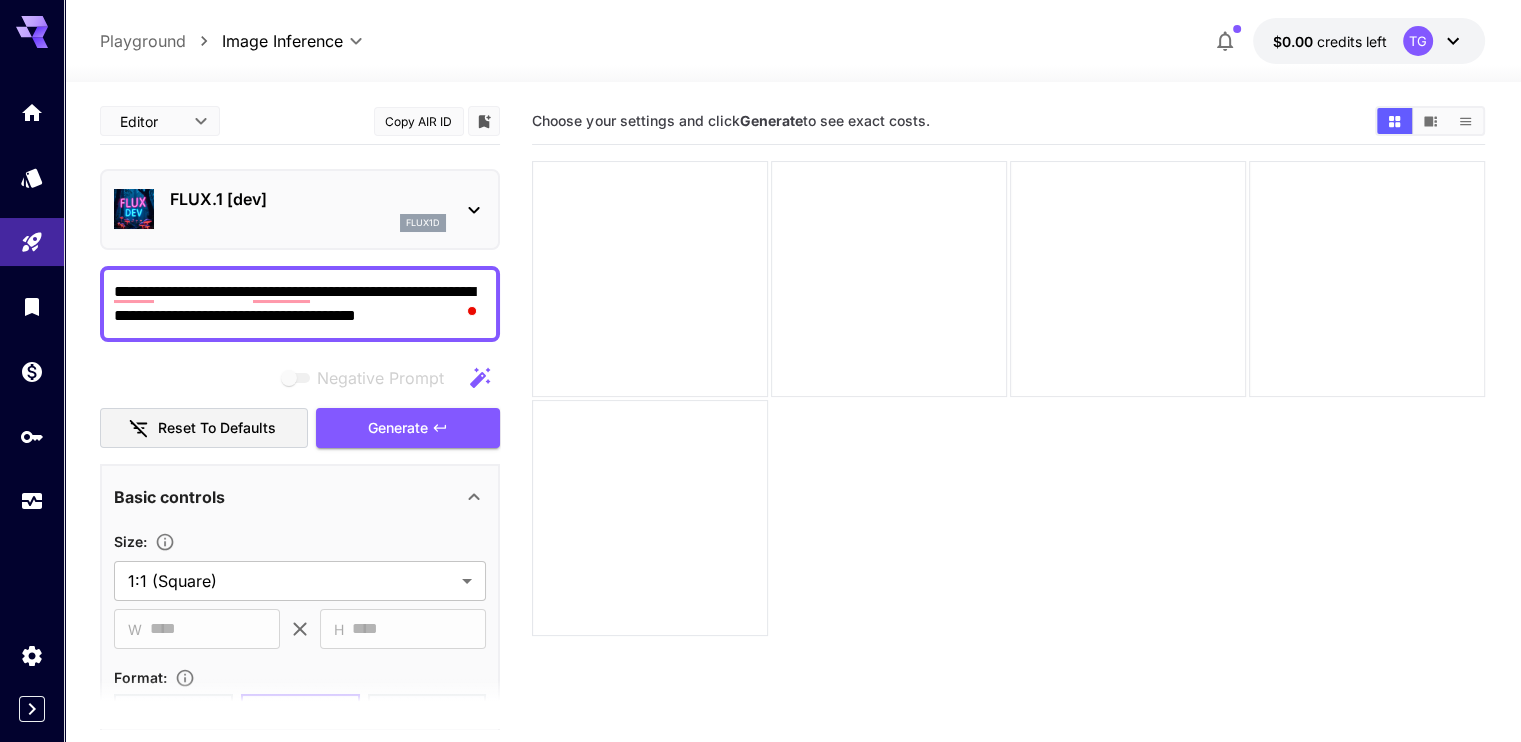 click on "**********" at bounding box center [300, 304] 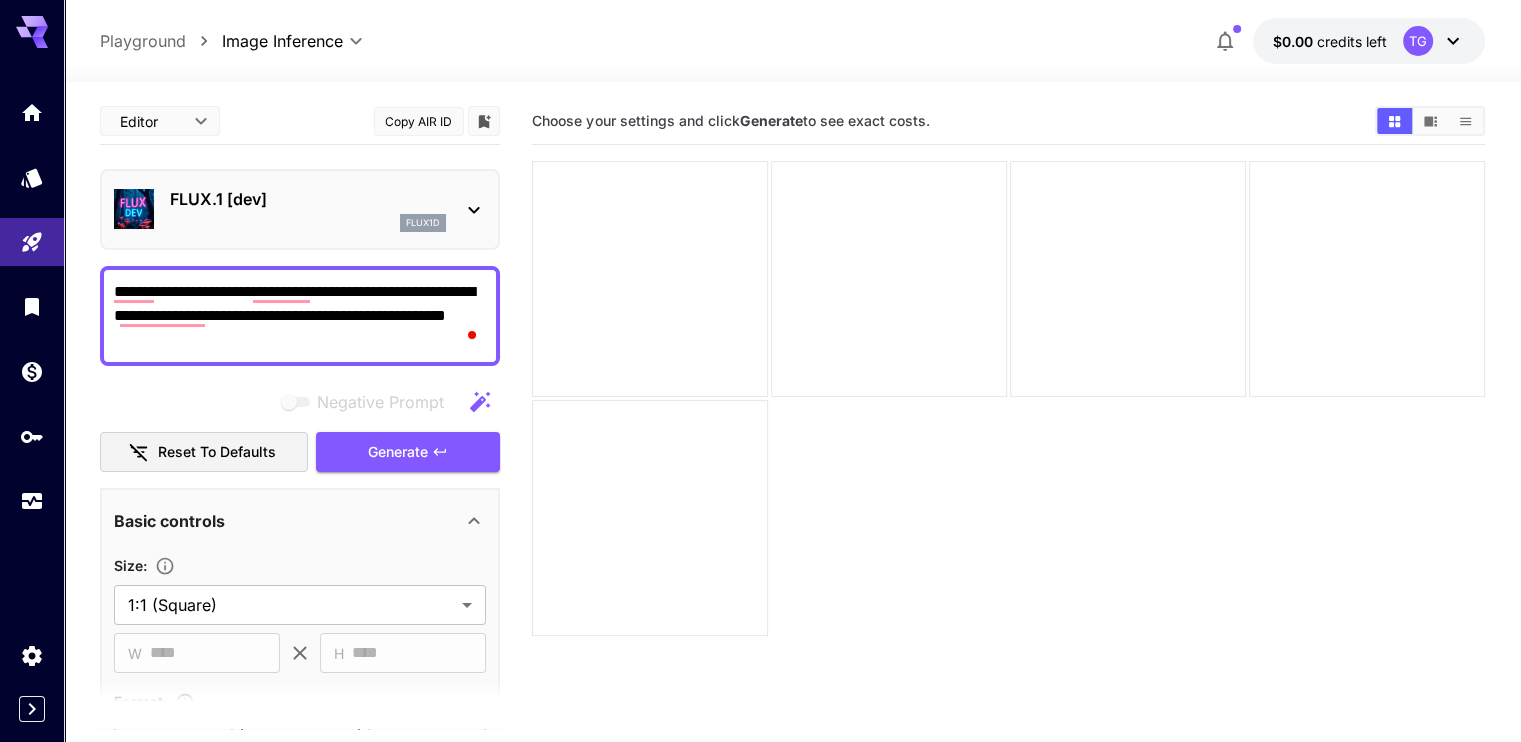 click on "**********" at bounding box center [300, 316] 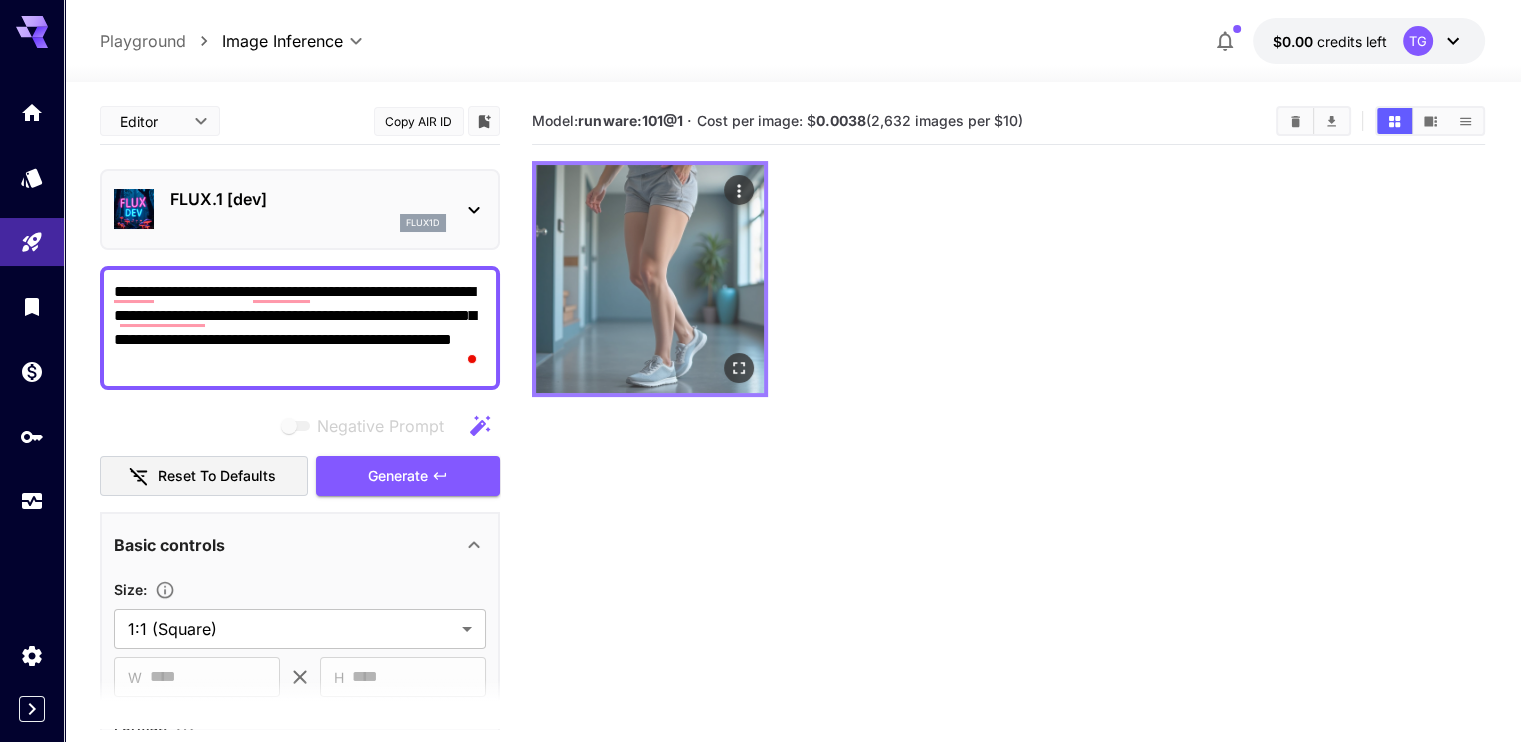 type on "**********" 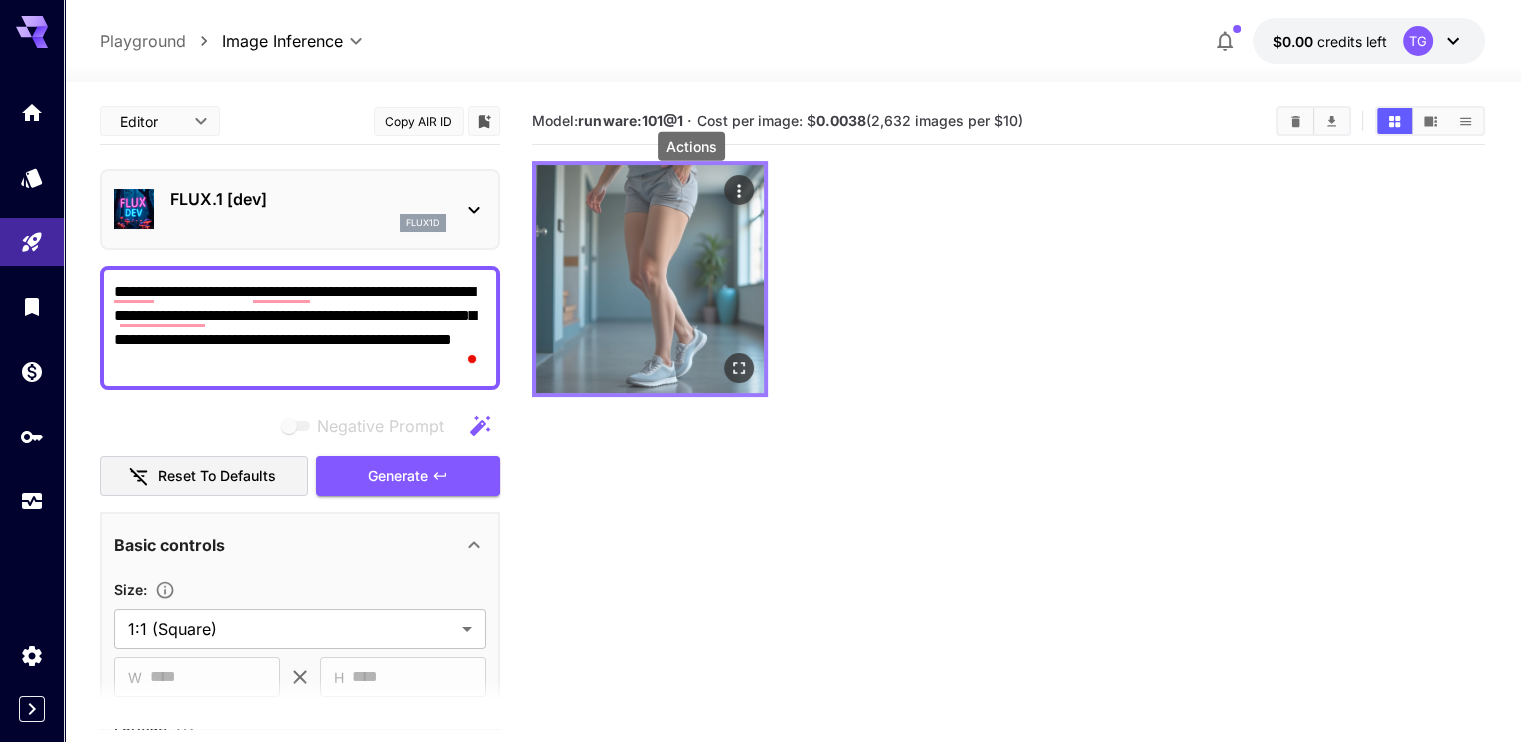 click 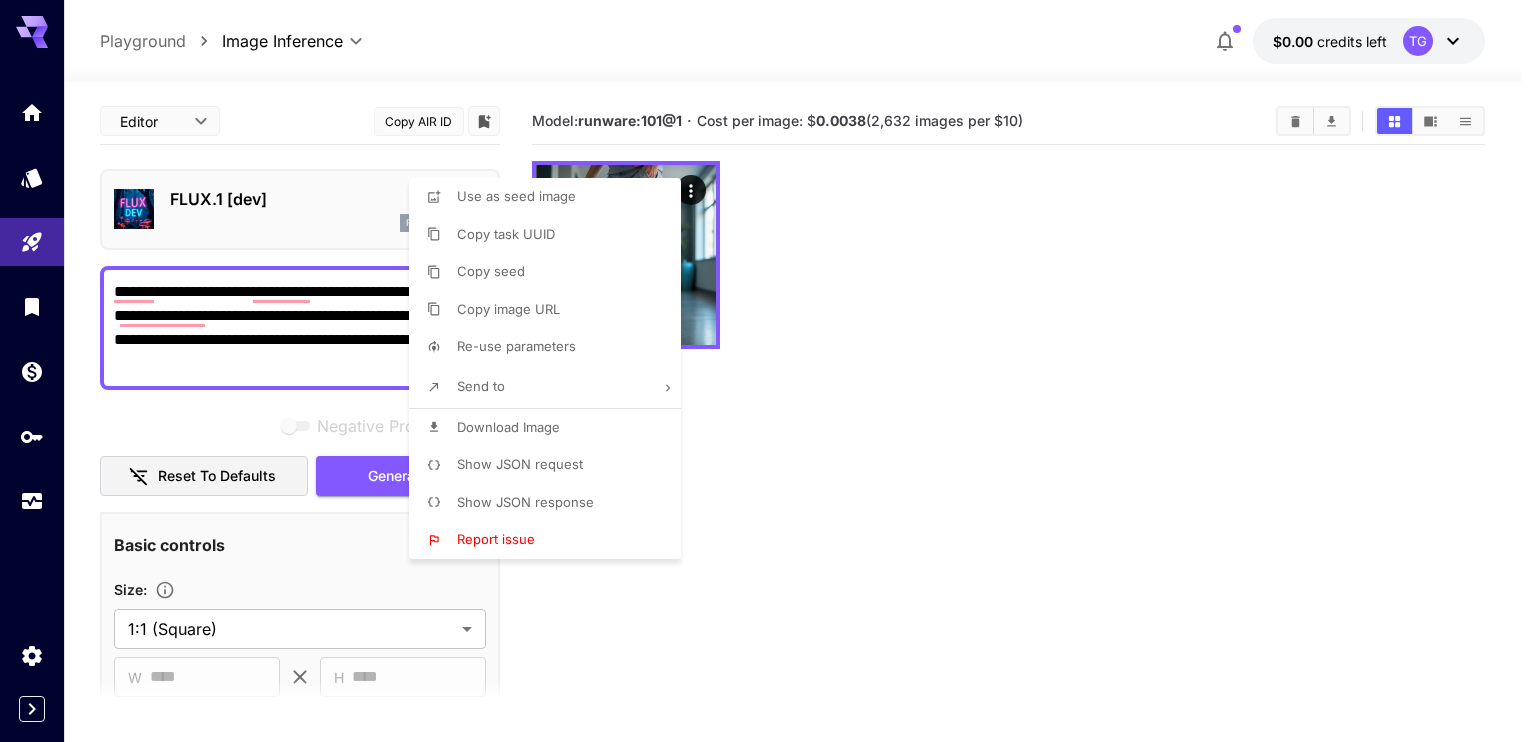 click at bounding box center (768, 371) 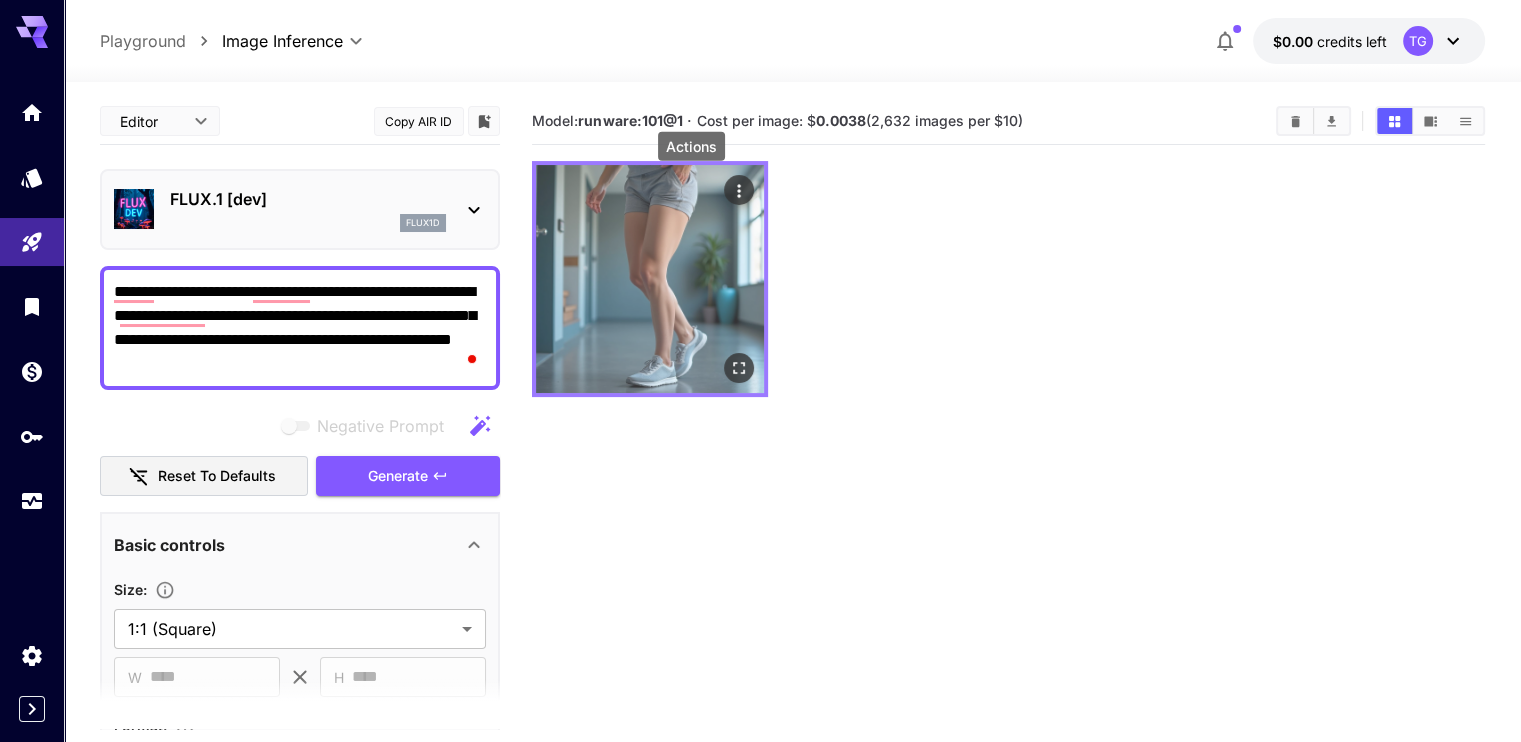 click 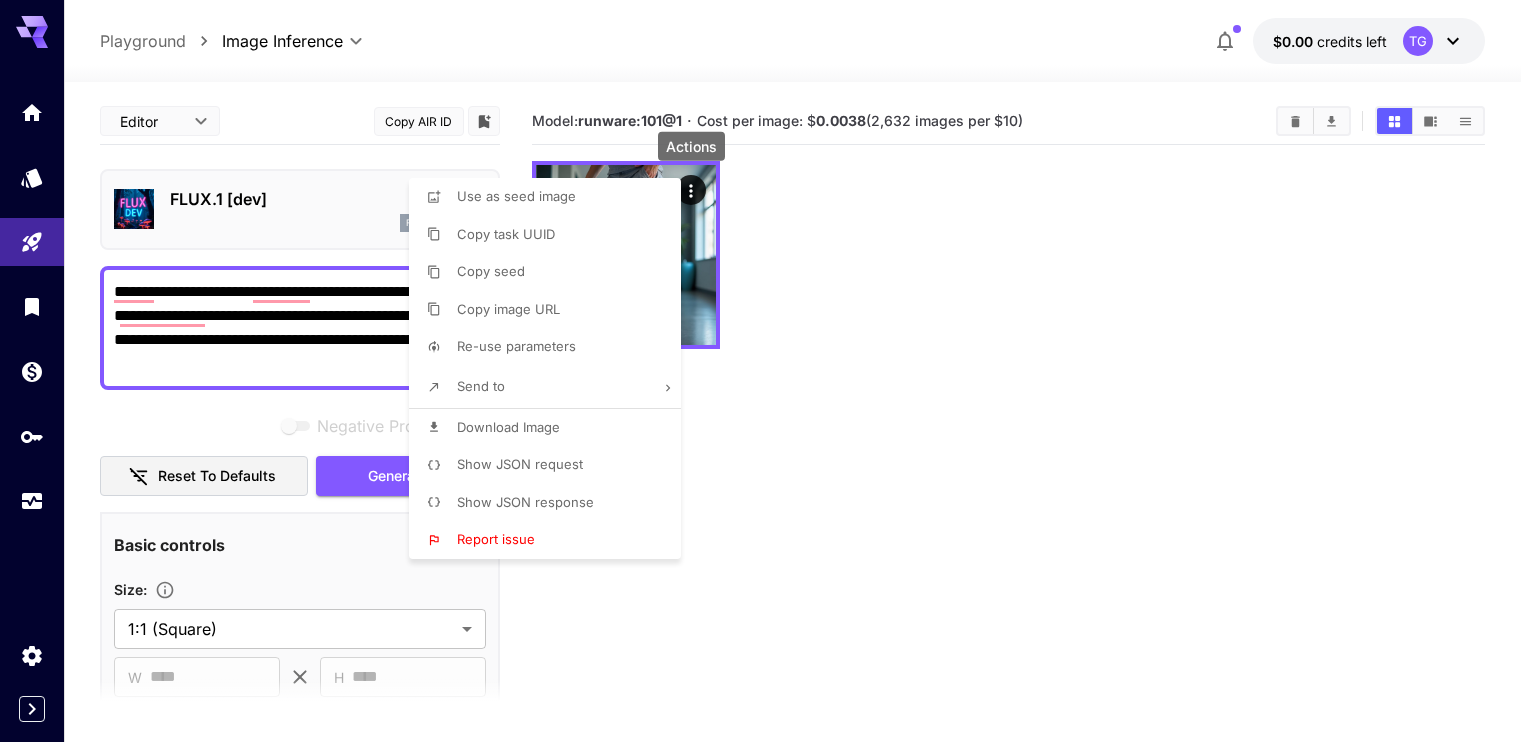 click at bounding box center (768, 371) 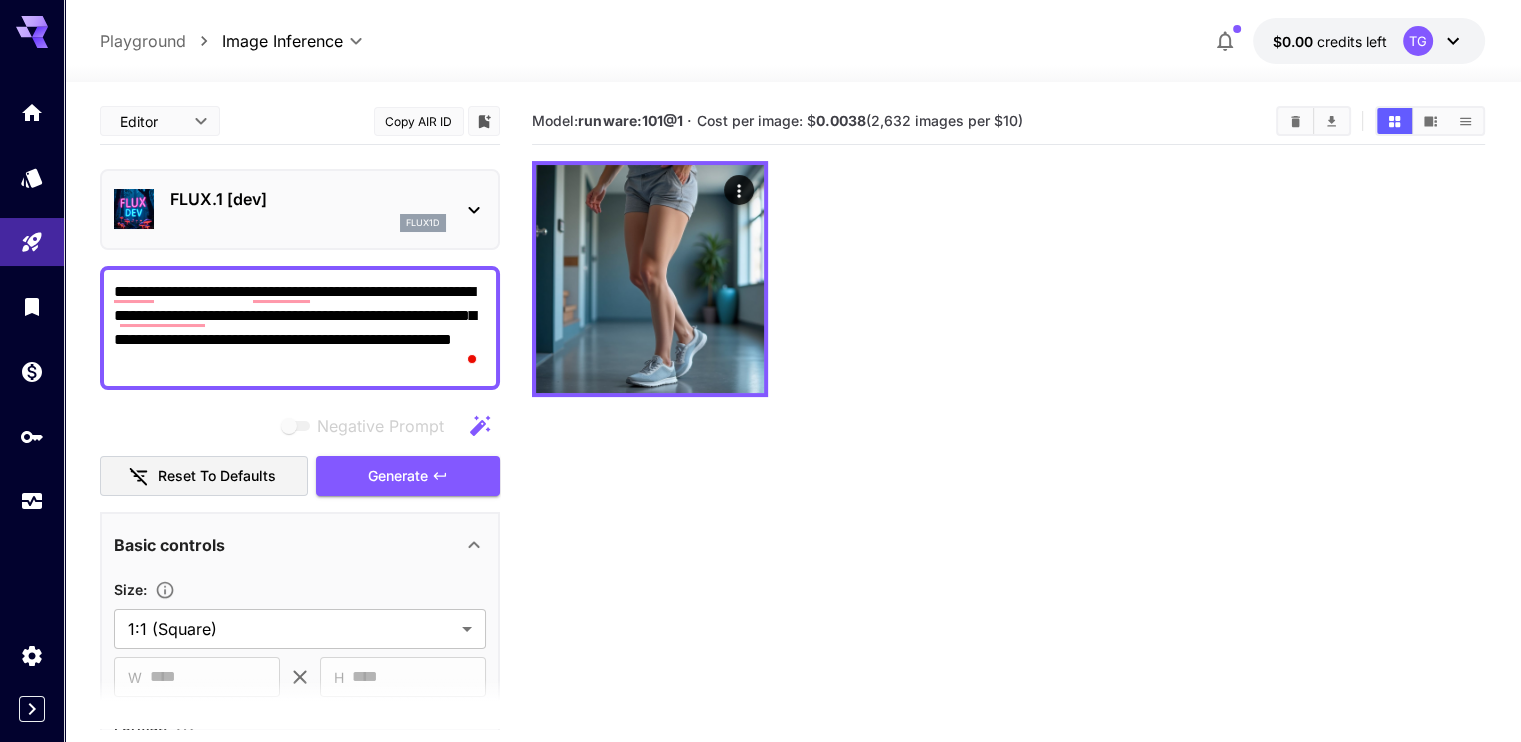 click at bounding box center (1008, 279) 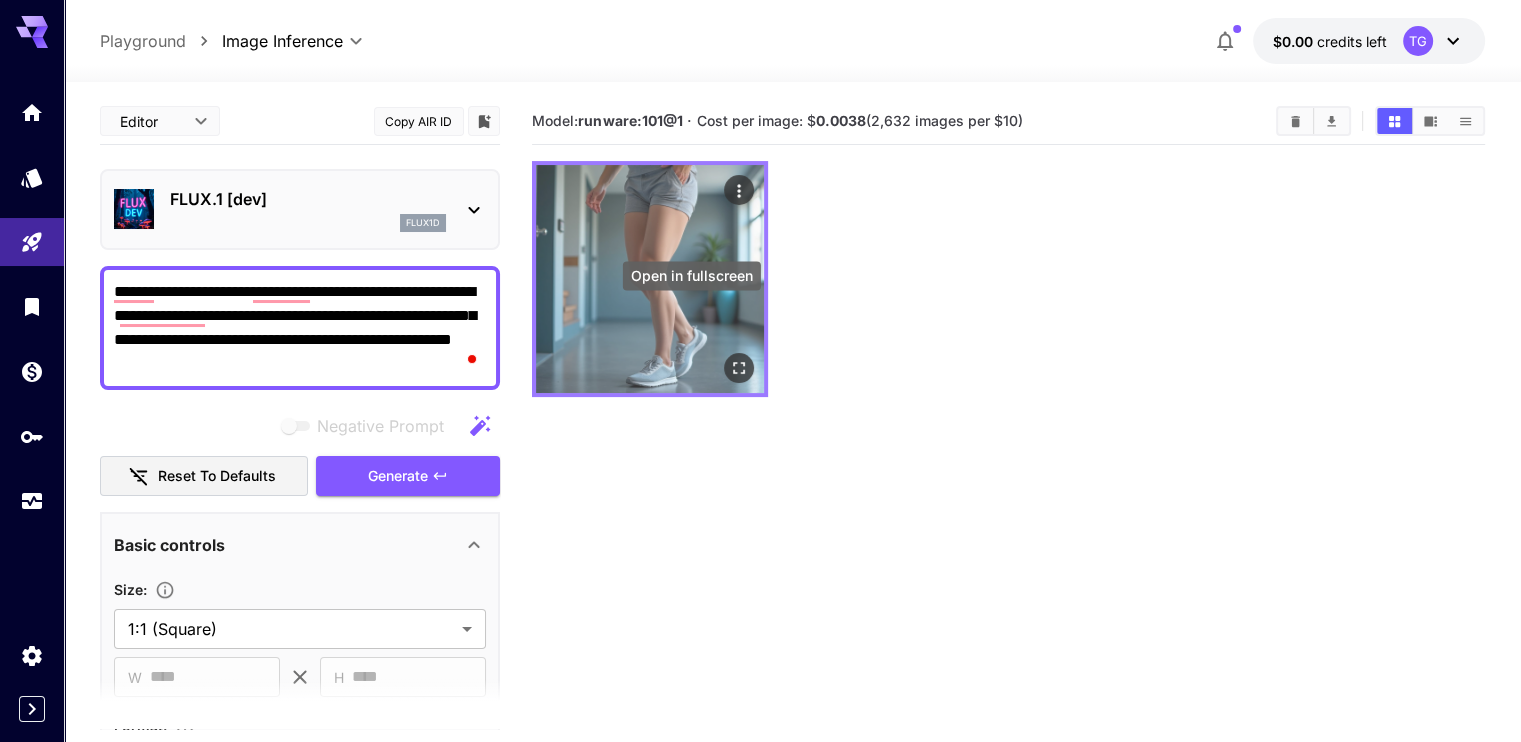 click 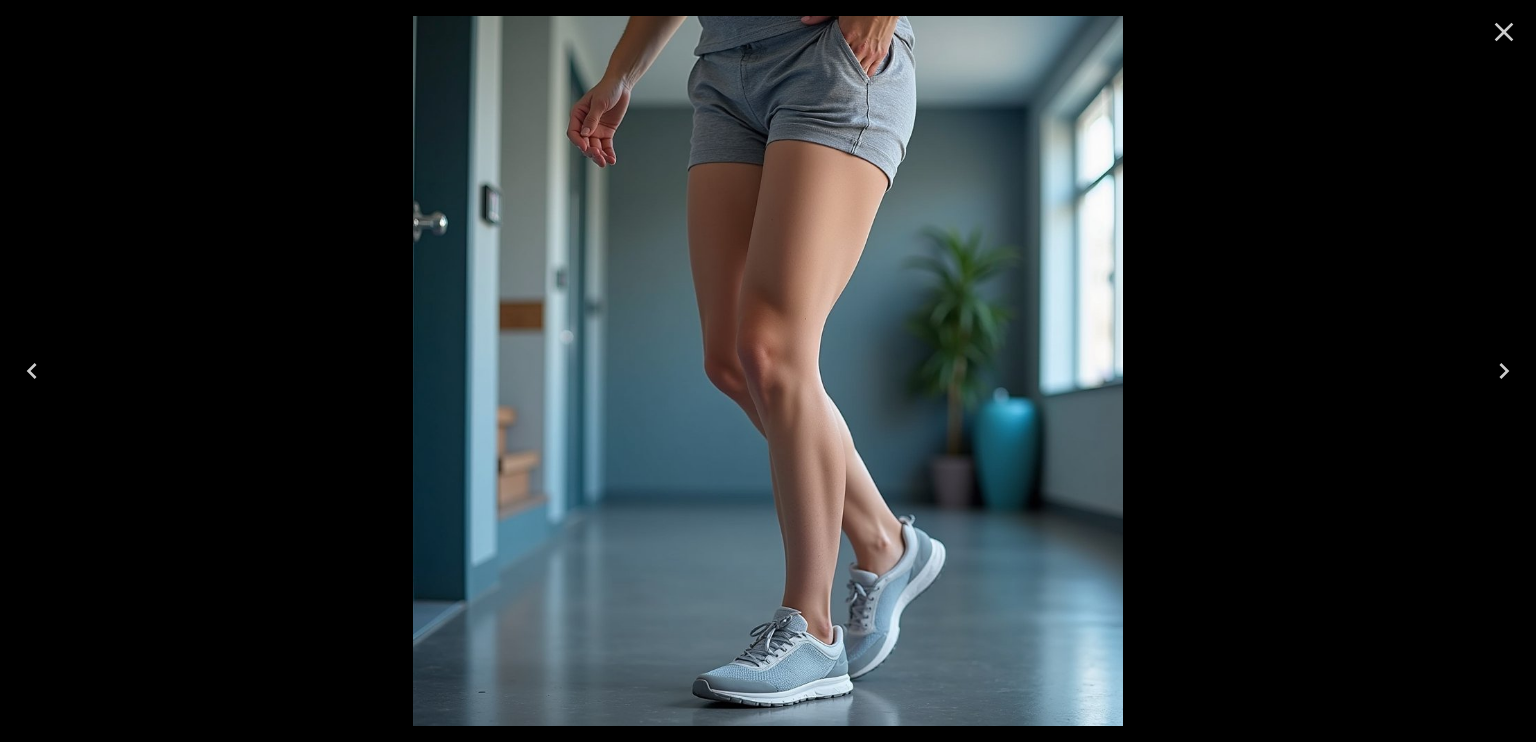 click 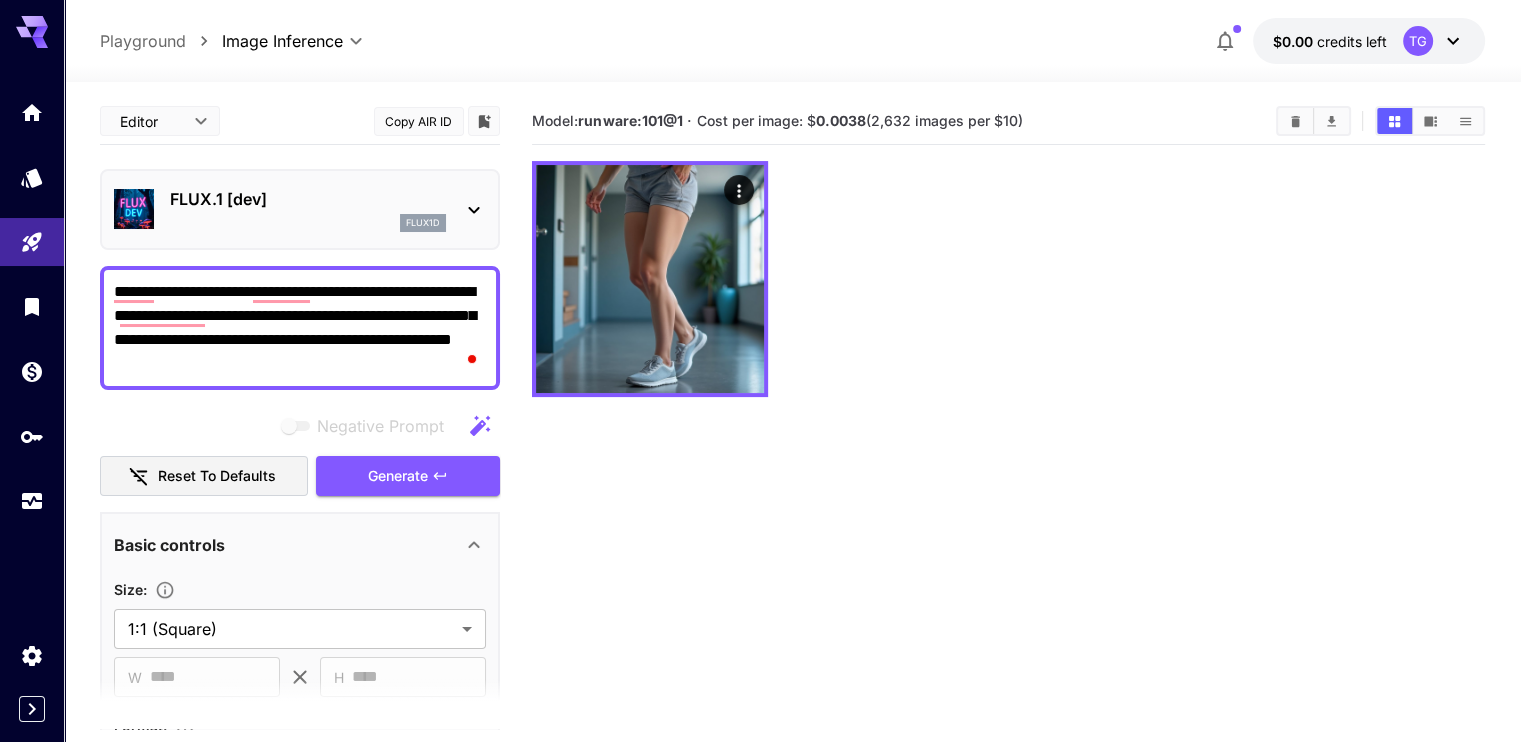 click on "**********" at bounding box center (300, 328) 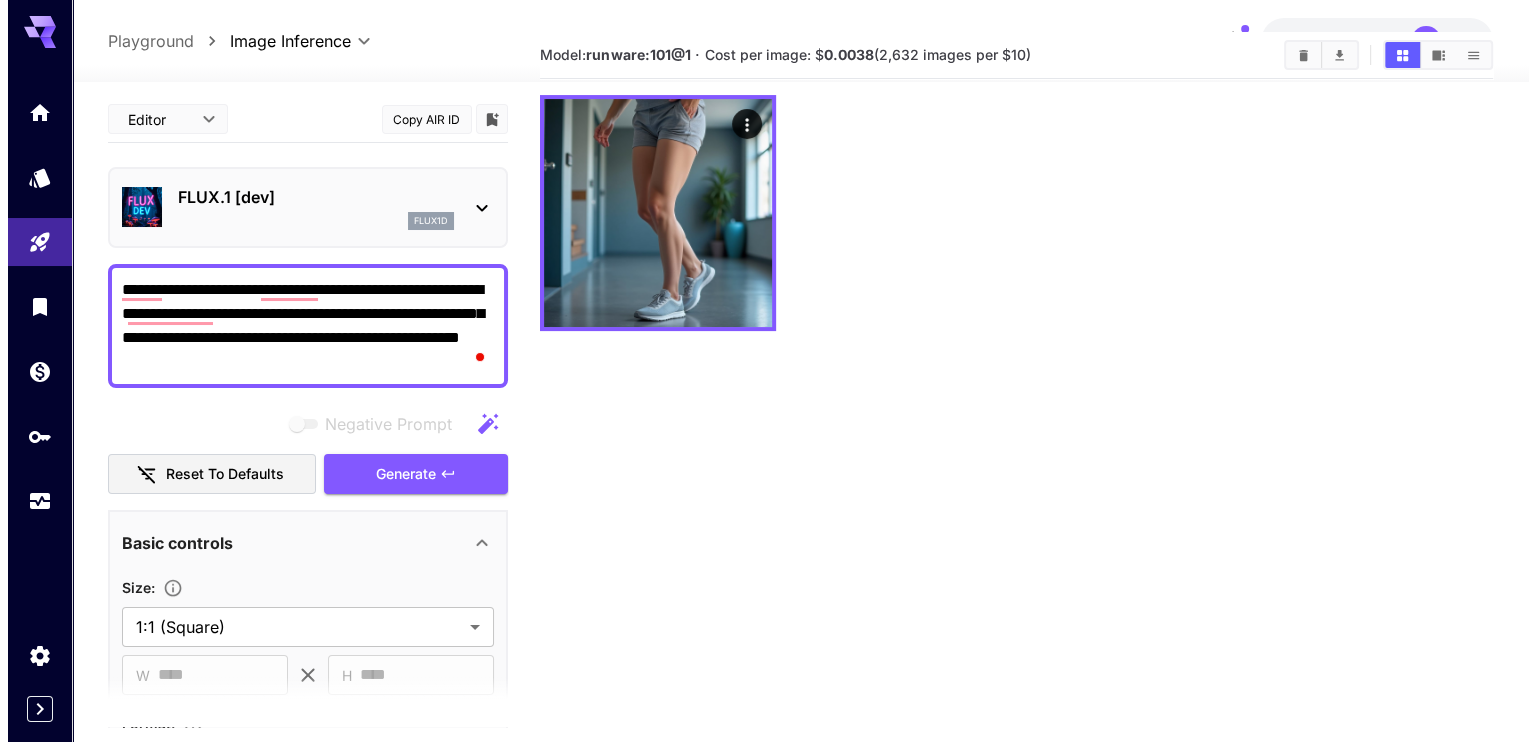 scroll, scrollTop: 0, scrollLeft: 0, axis: both 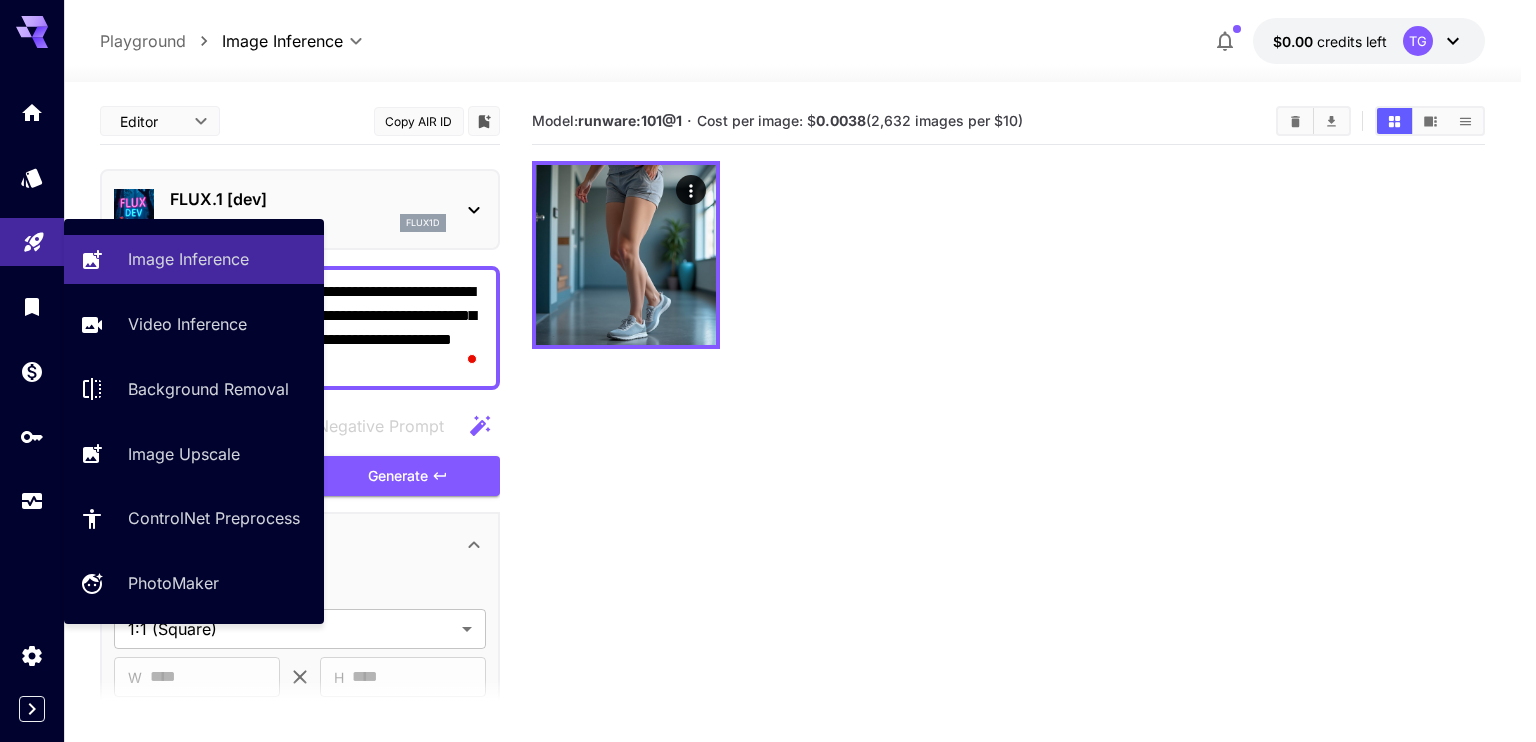 drag, startPoint x: 388, startPoint y: 368, endPoint x: 0, endPoint y: 244, distance: 407.3328 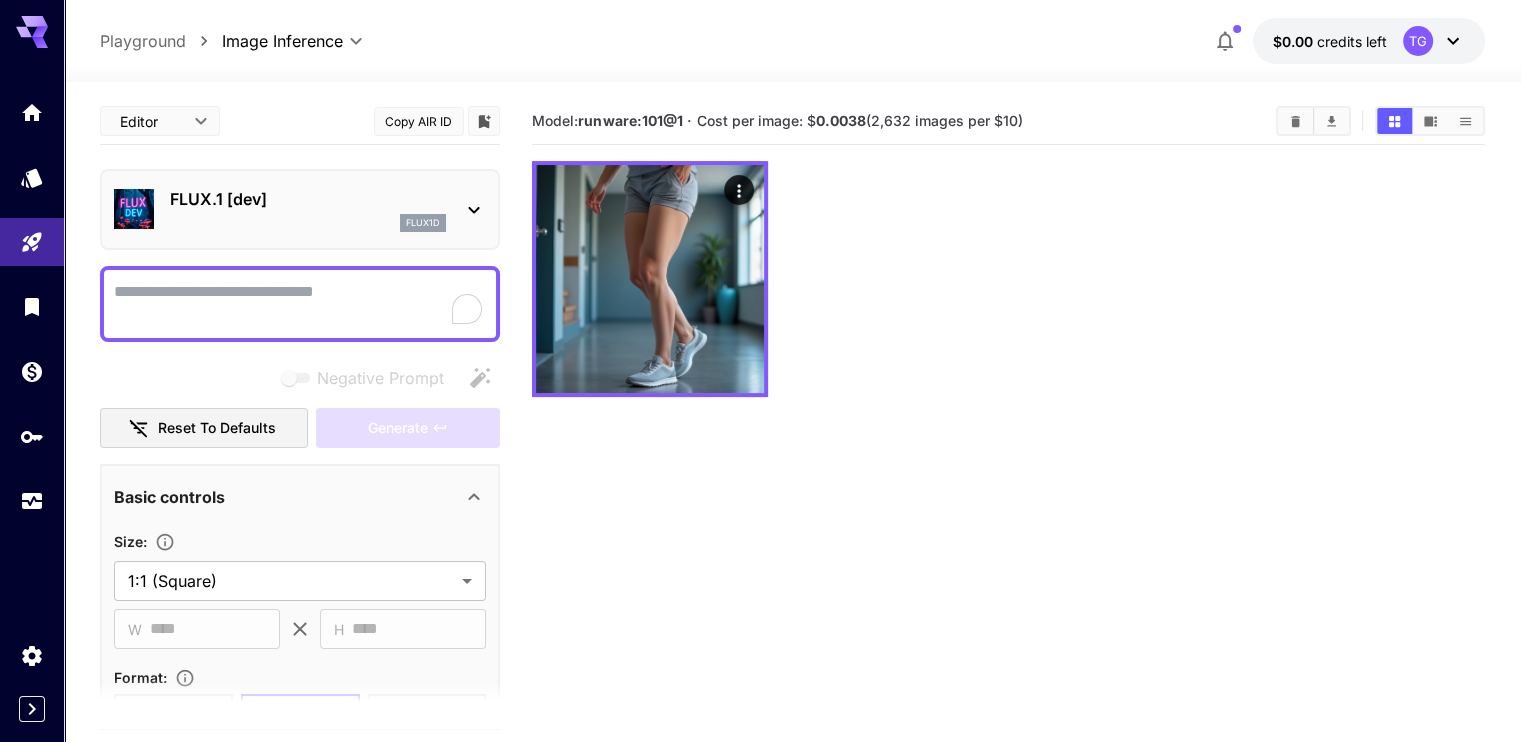 click on "Negative Prompt" at bounding box center [300, 304] 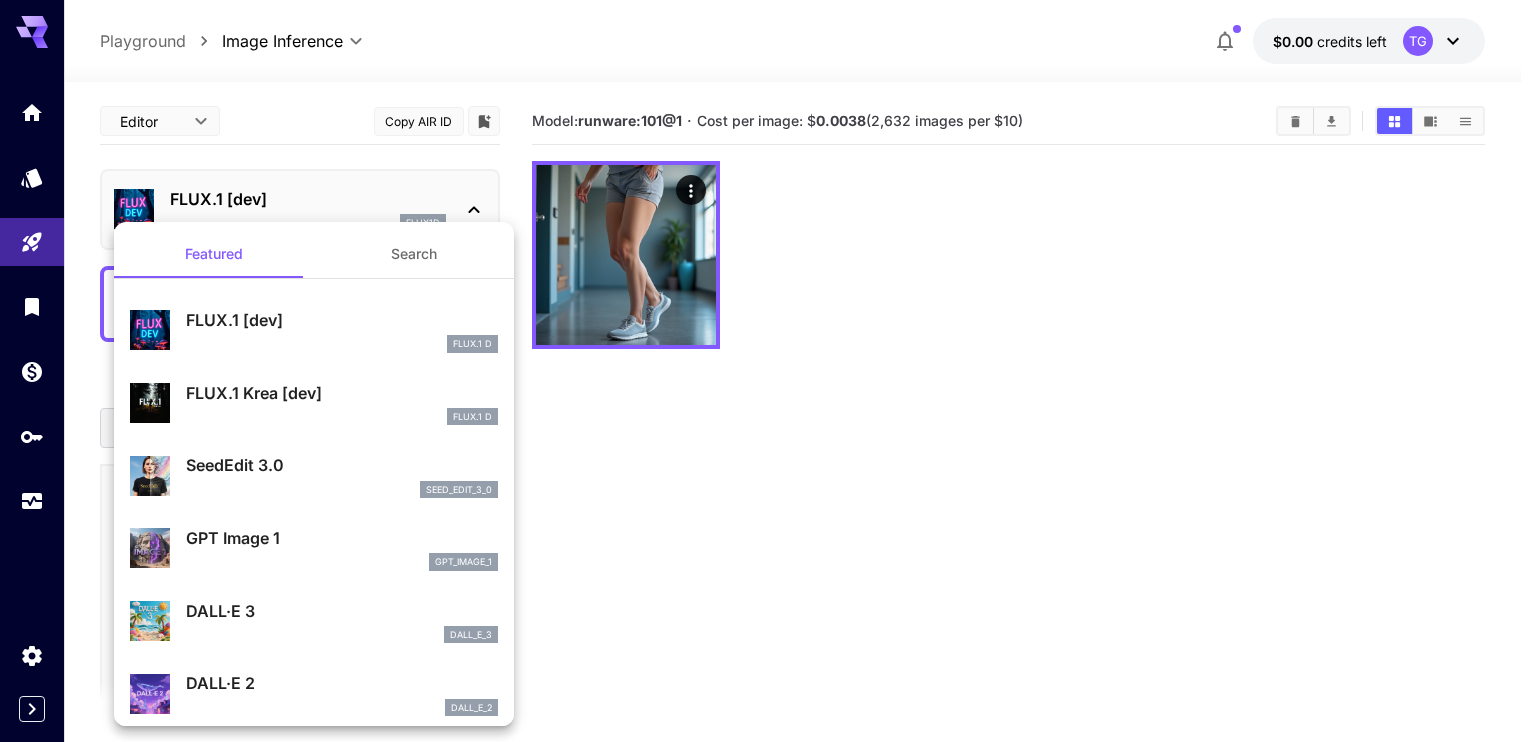 click at bounding box center (768, 371) 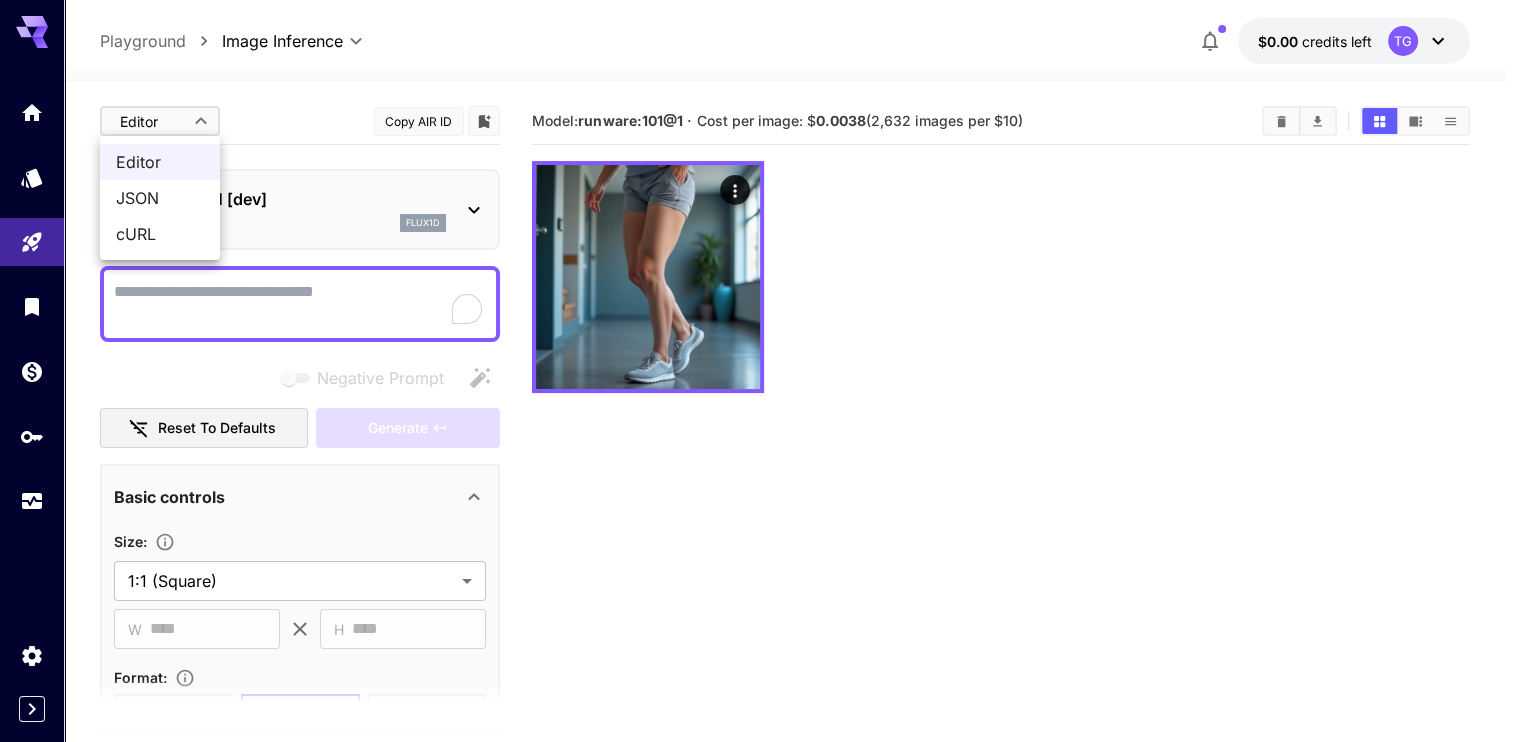 click on "**********" at bounding box center [760, 450] 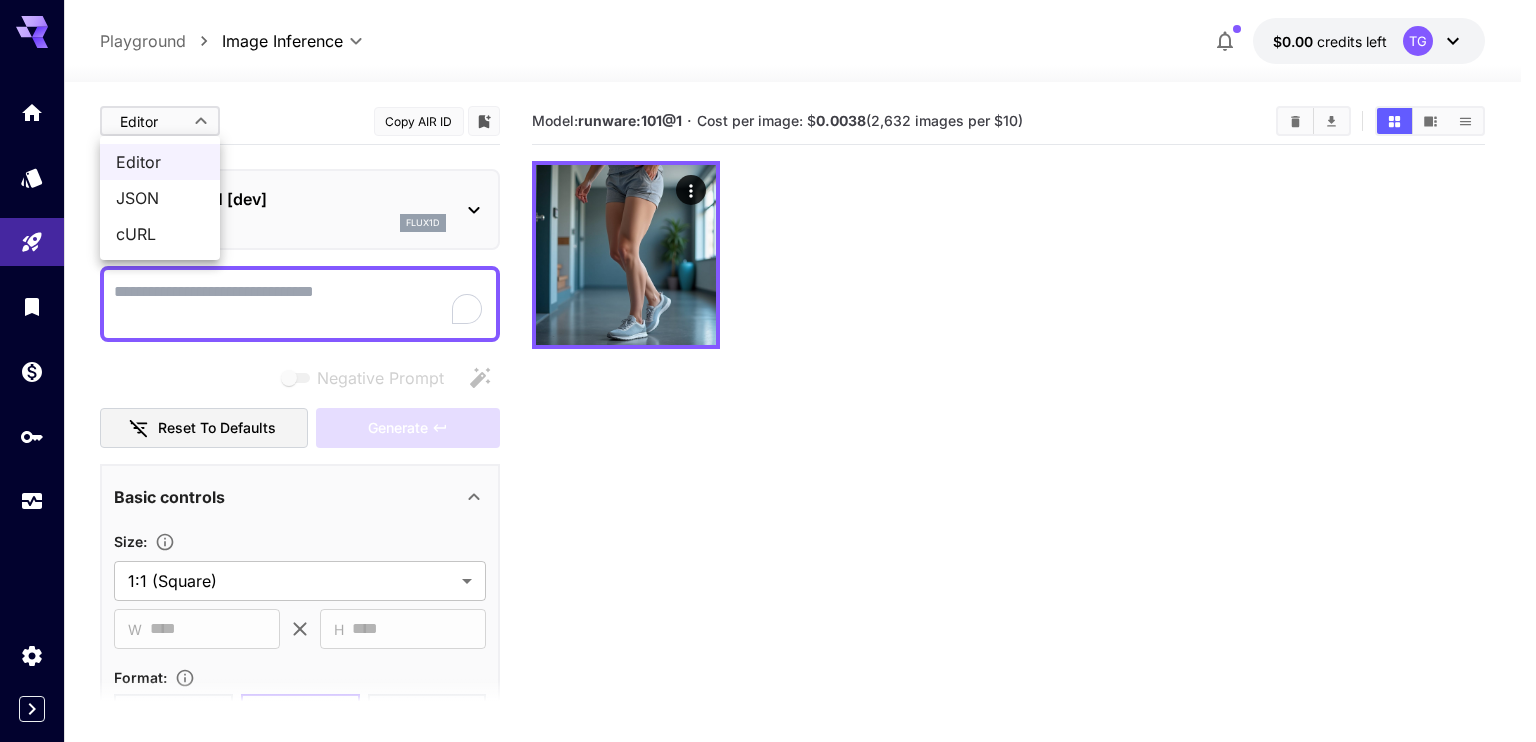 click at bounding box center [768, 371] 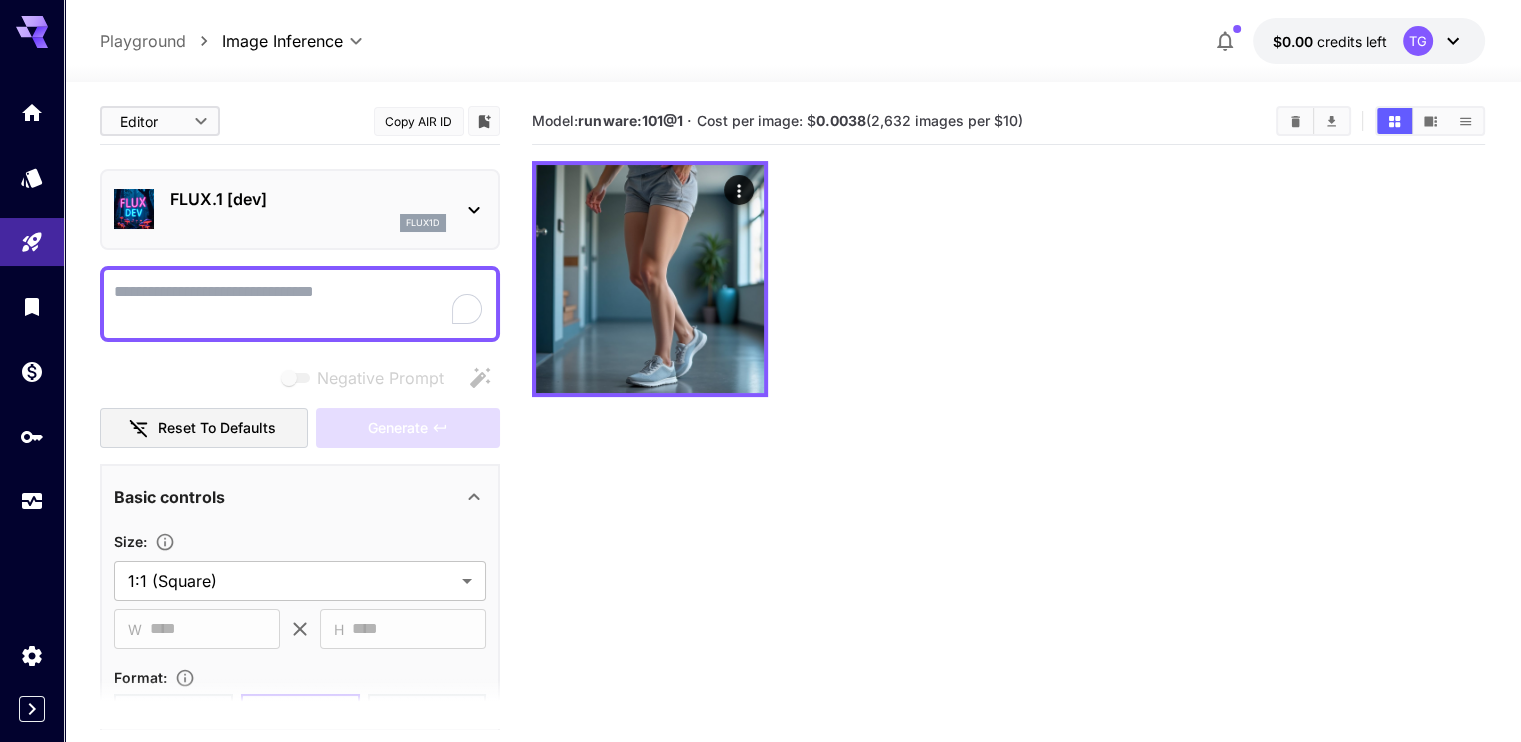 click on "**********" at bounding box center [760, 450] 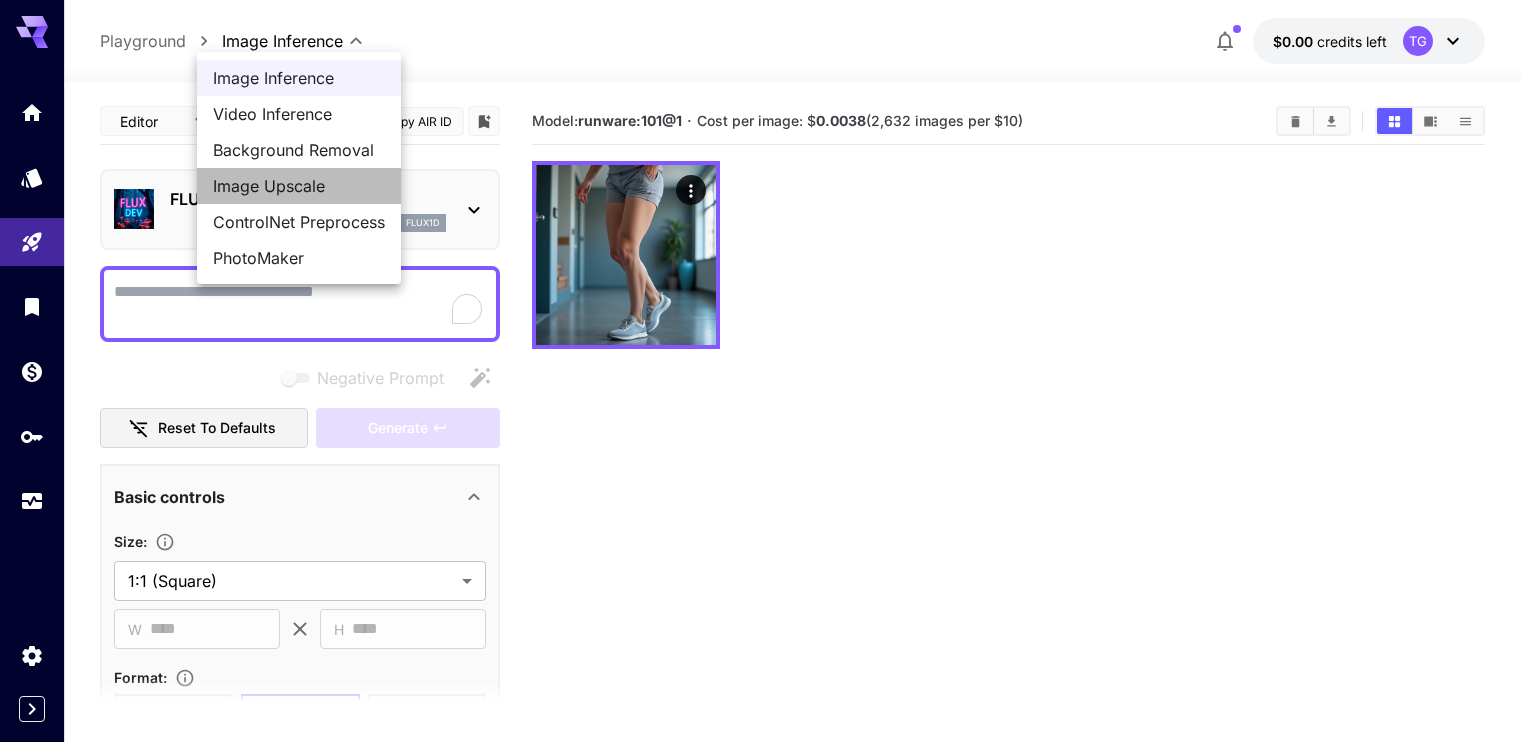 click on "Image Upscale" at bounding box center (299, 186) 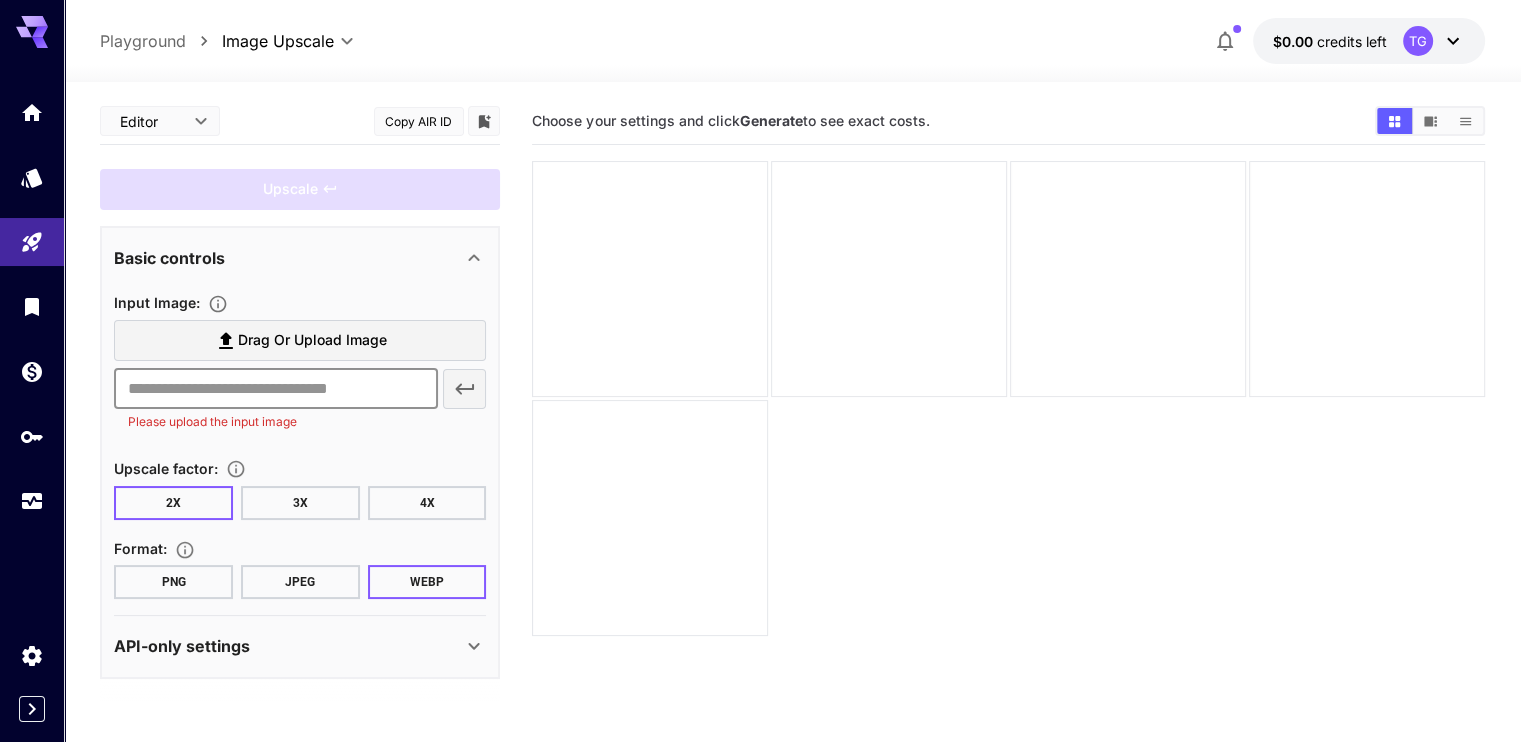 click at bounding box center [275, 389] 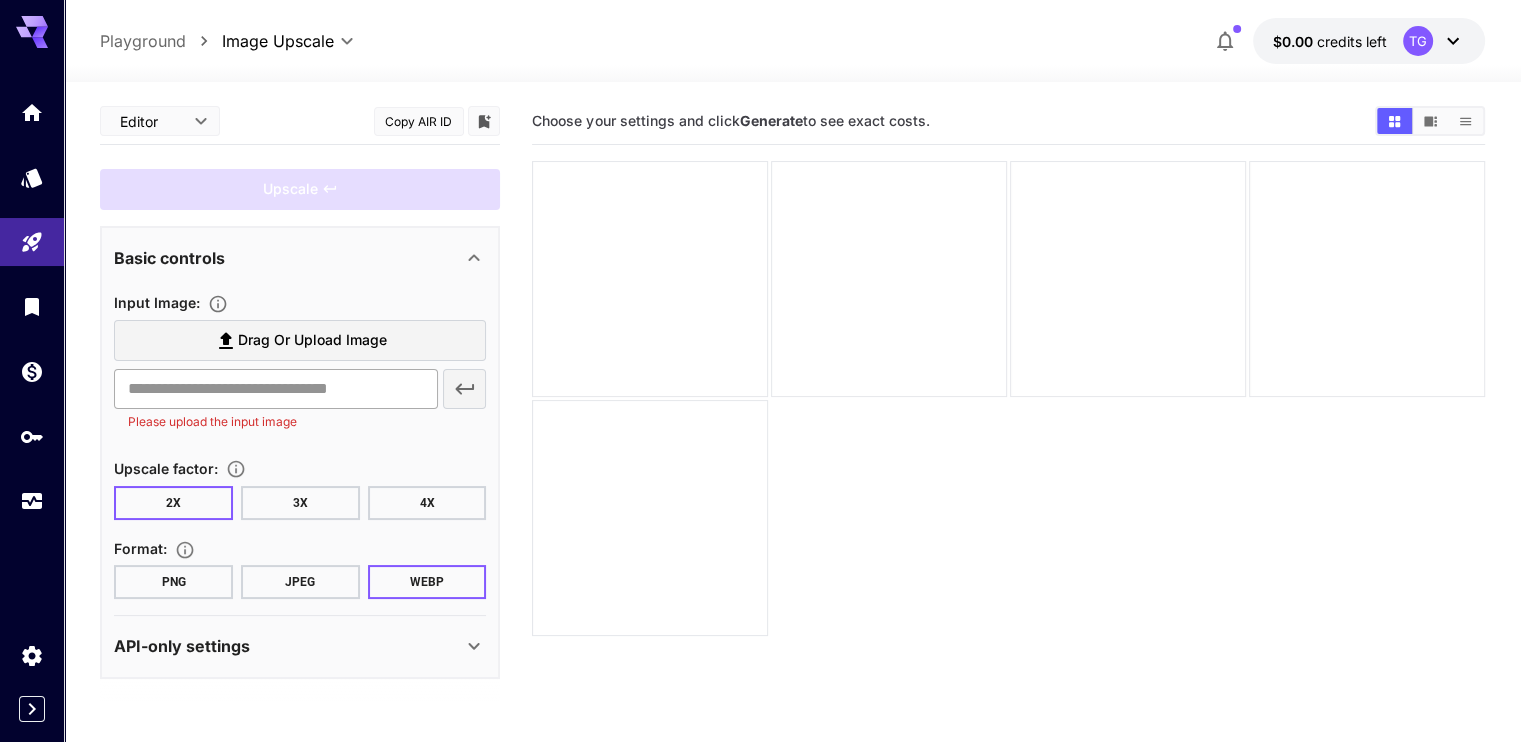 click on "Drag or upload image ​ Please upload the input image" at bounding box center (300, 375) 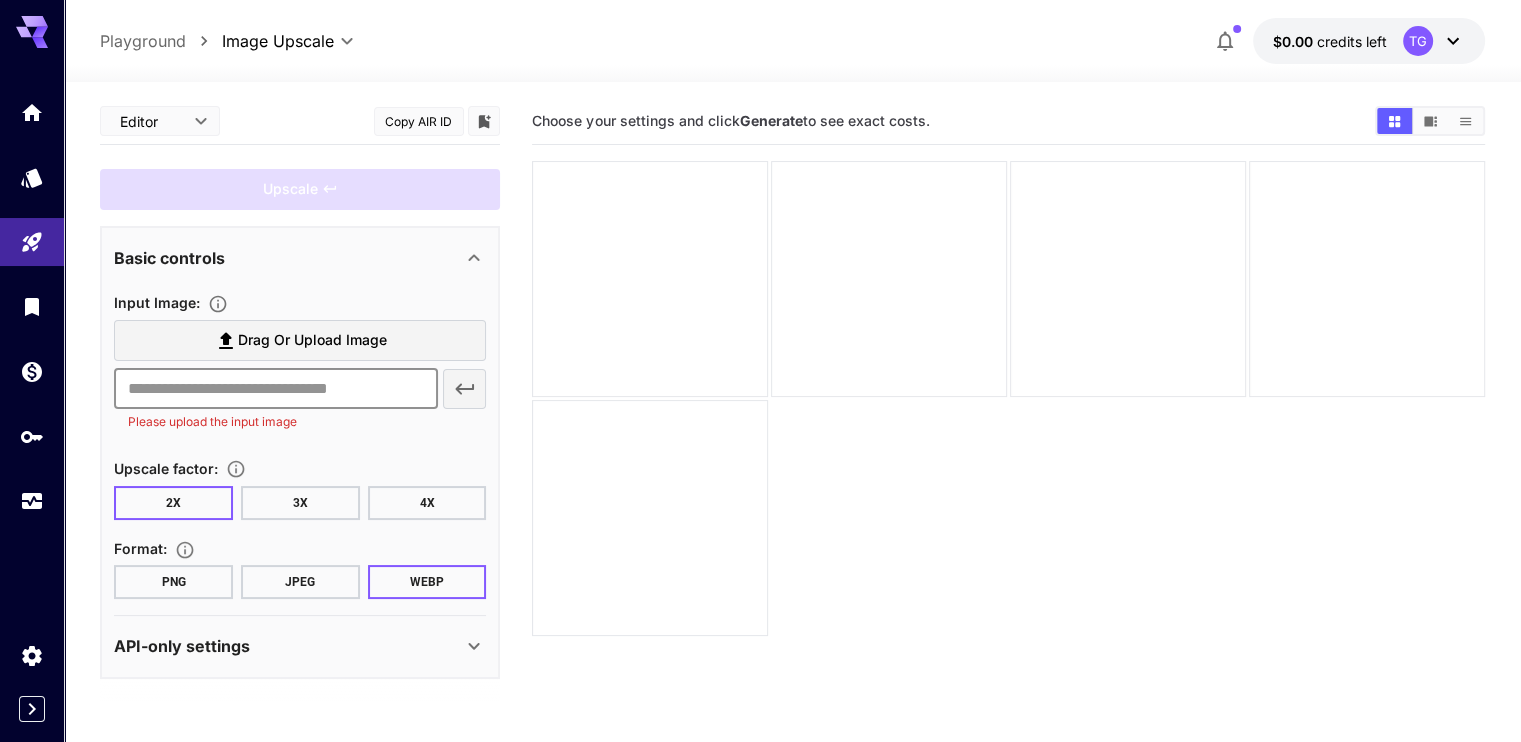 click at bounding box center (275, 389) 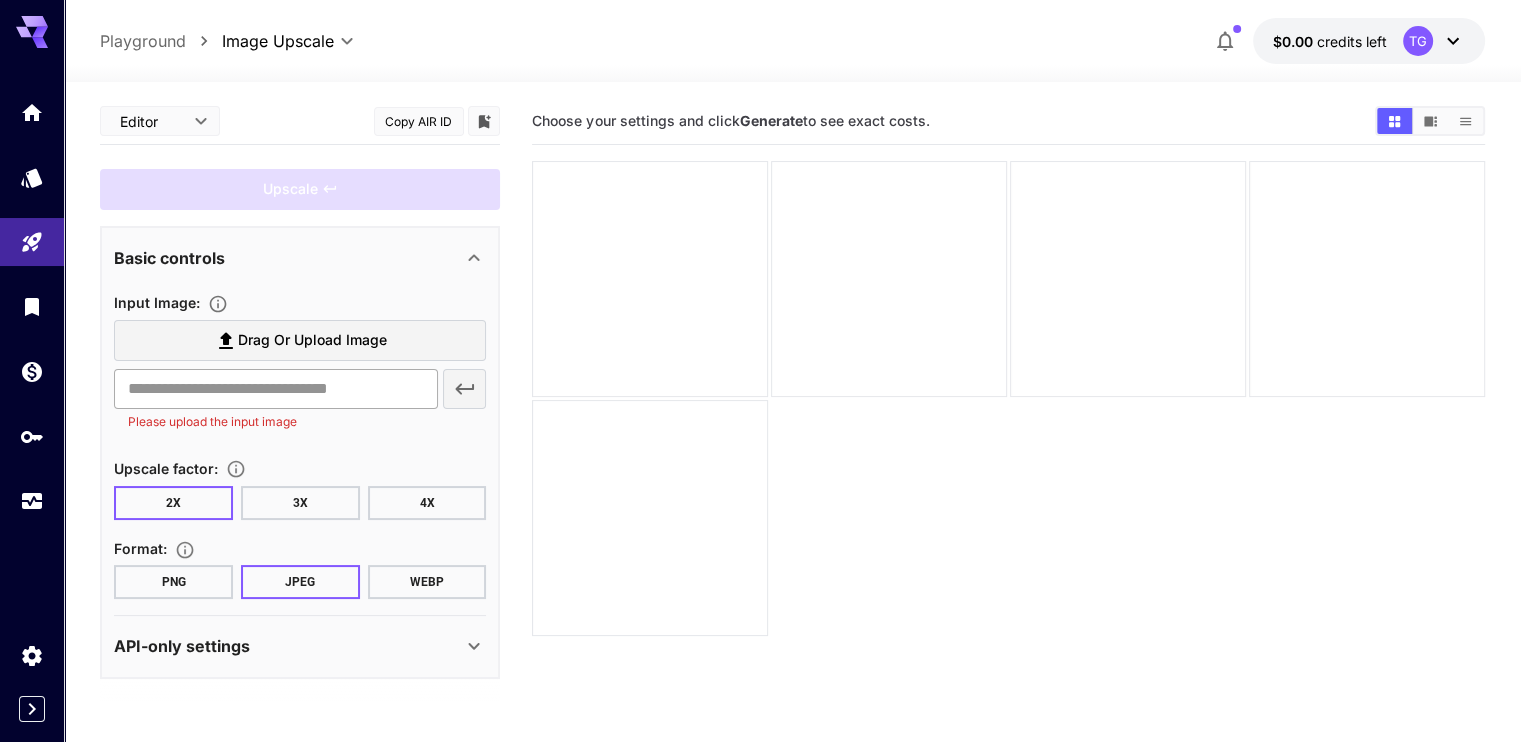 click at bounding box center (275, 389) 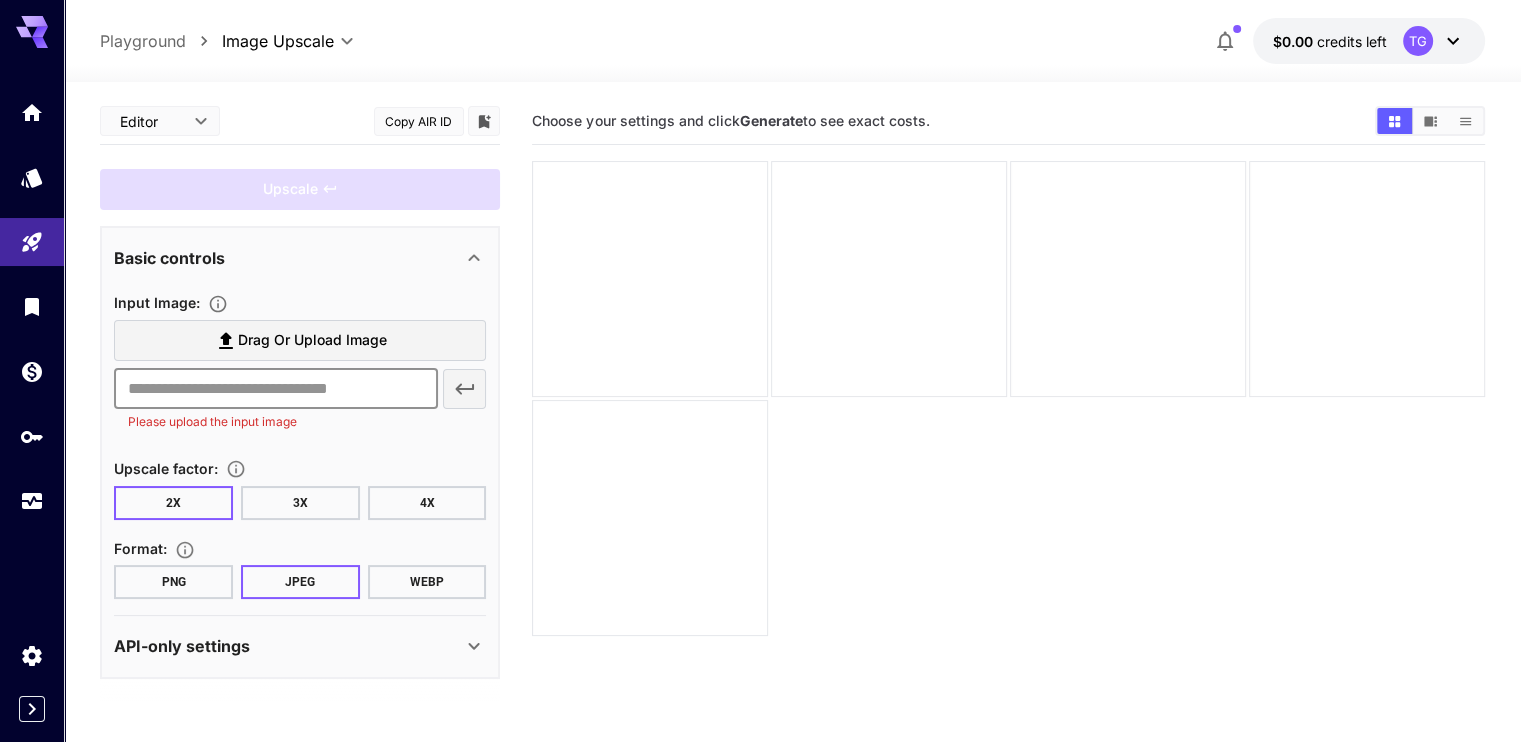 click at bounding box center [275, 389] 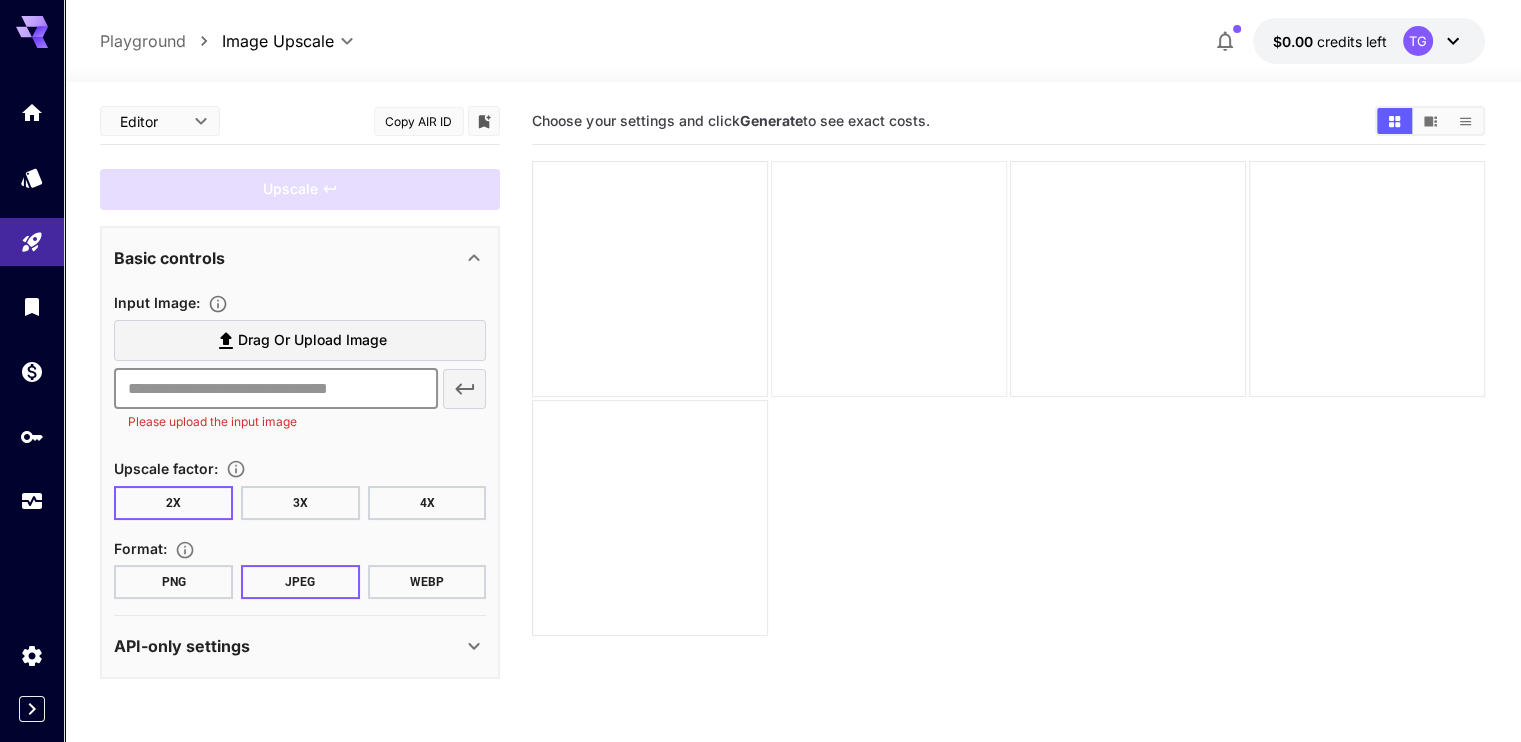 type on "*" 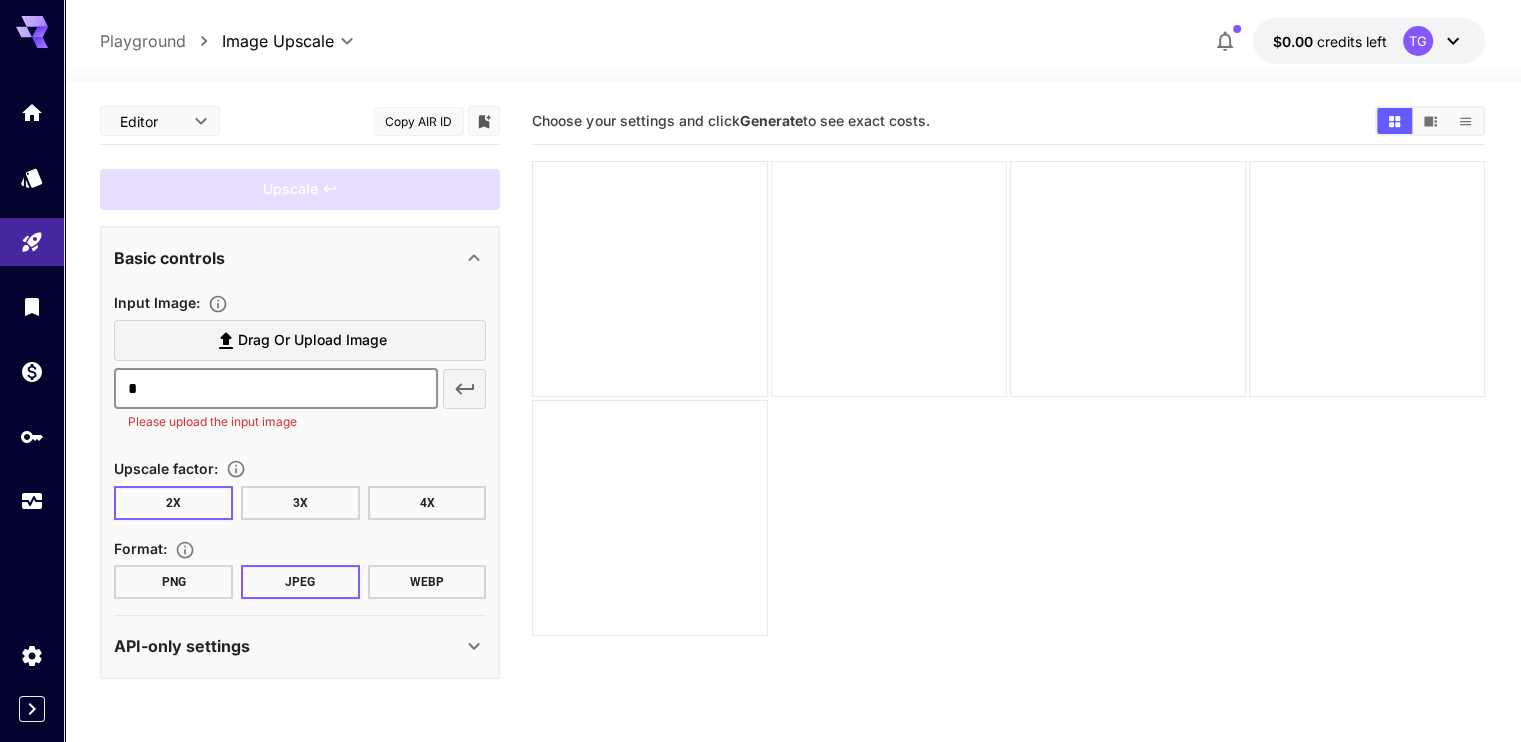 type 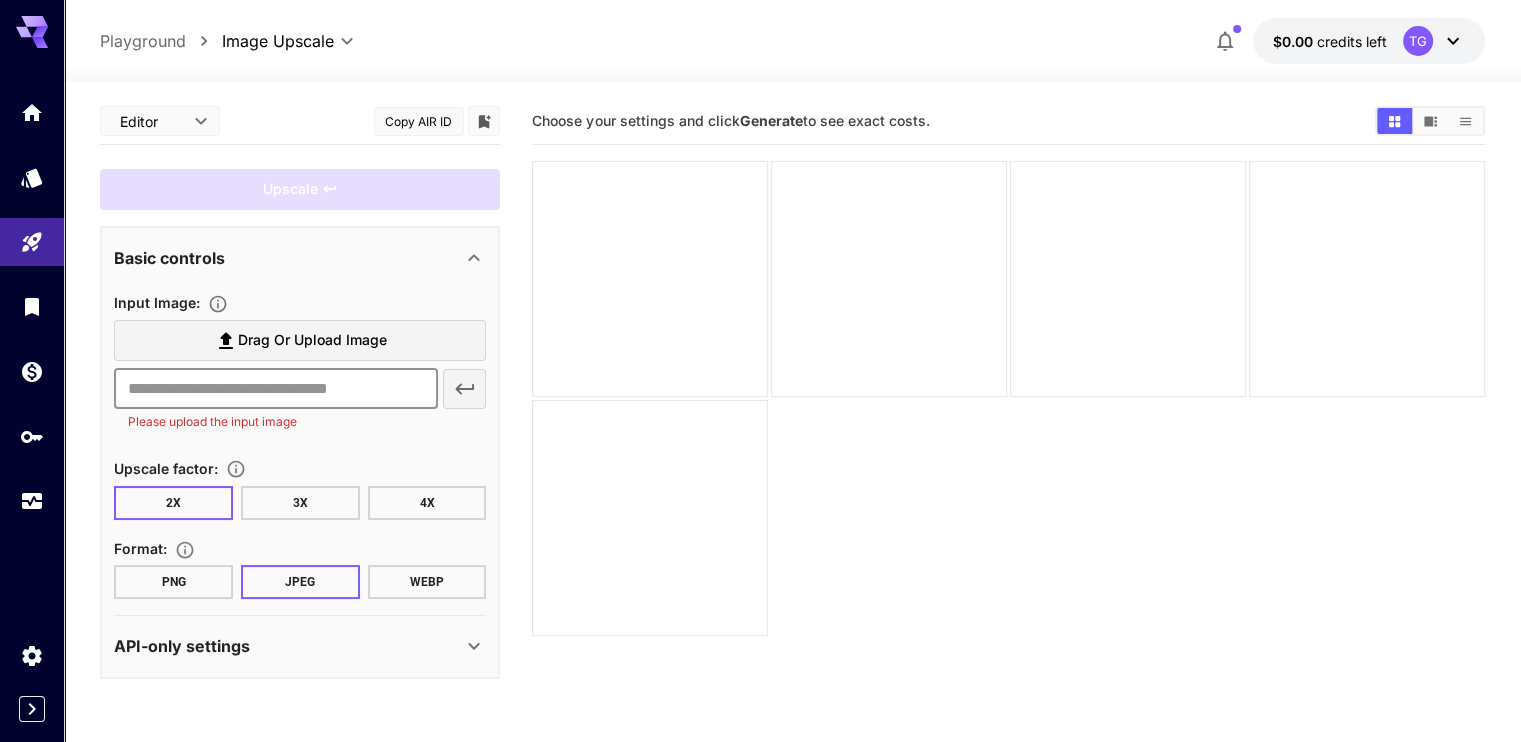 click at bounding box center [275, 389] 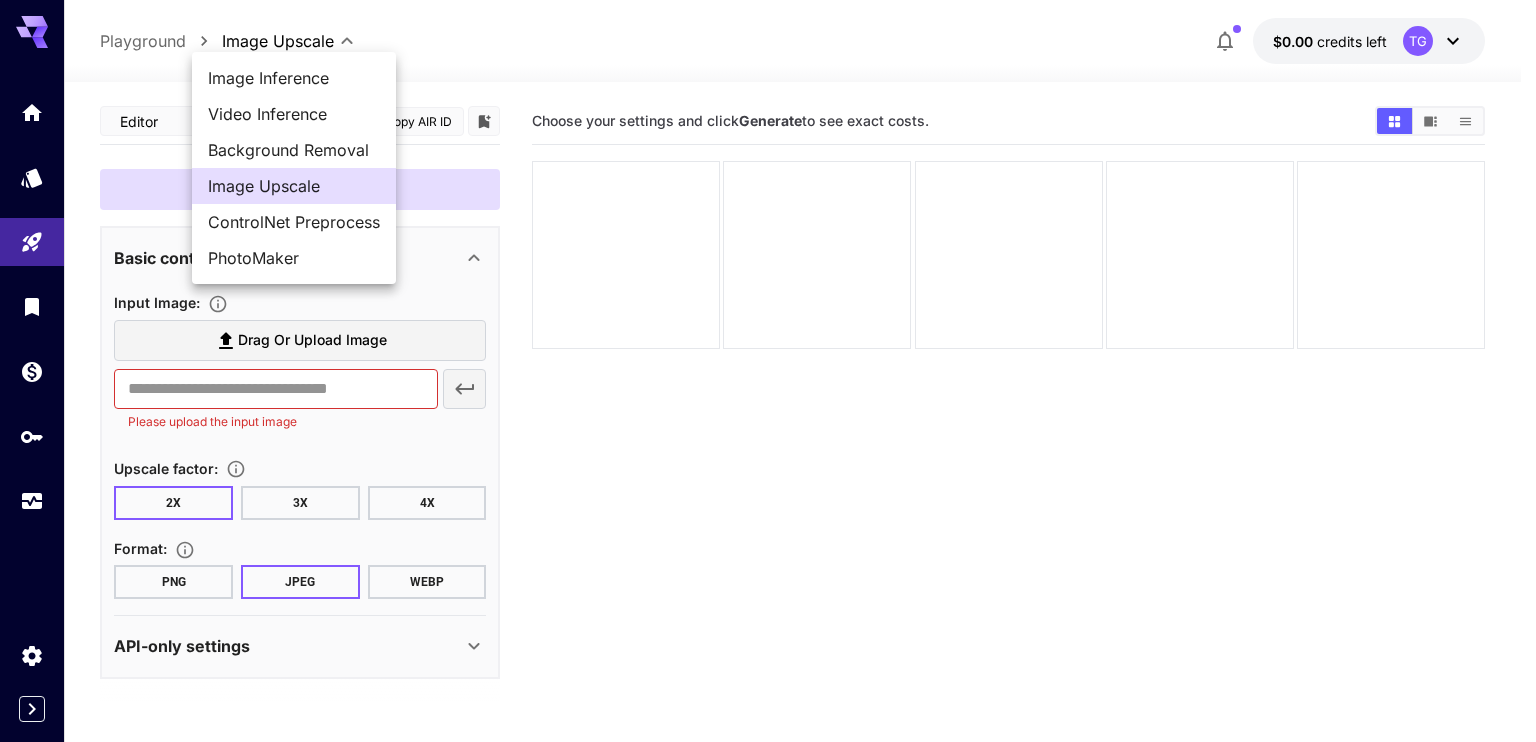 click on "Image Inference" at bounding box center [294, 78] 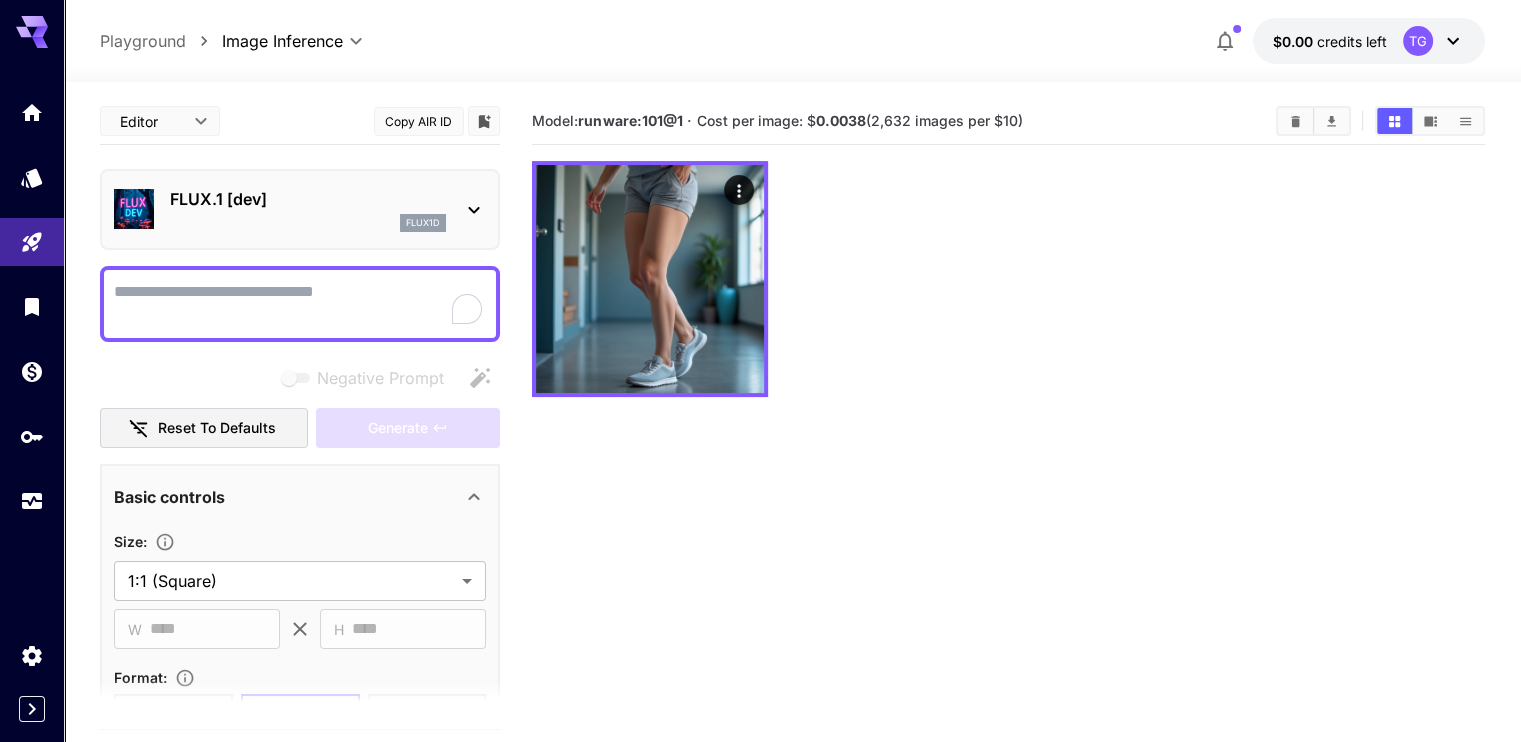click on "Negative Prompt" at bounding box center (300, 304) 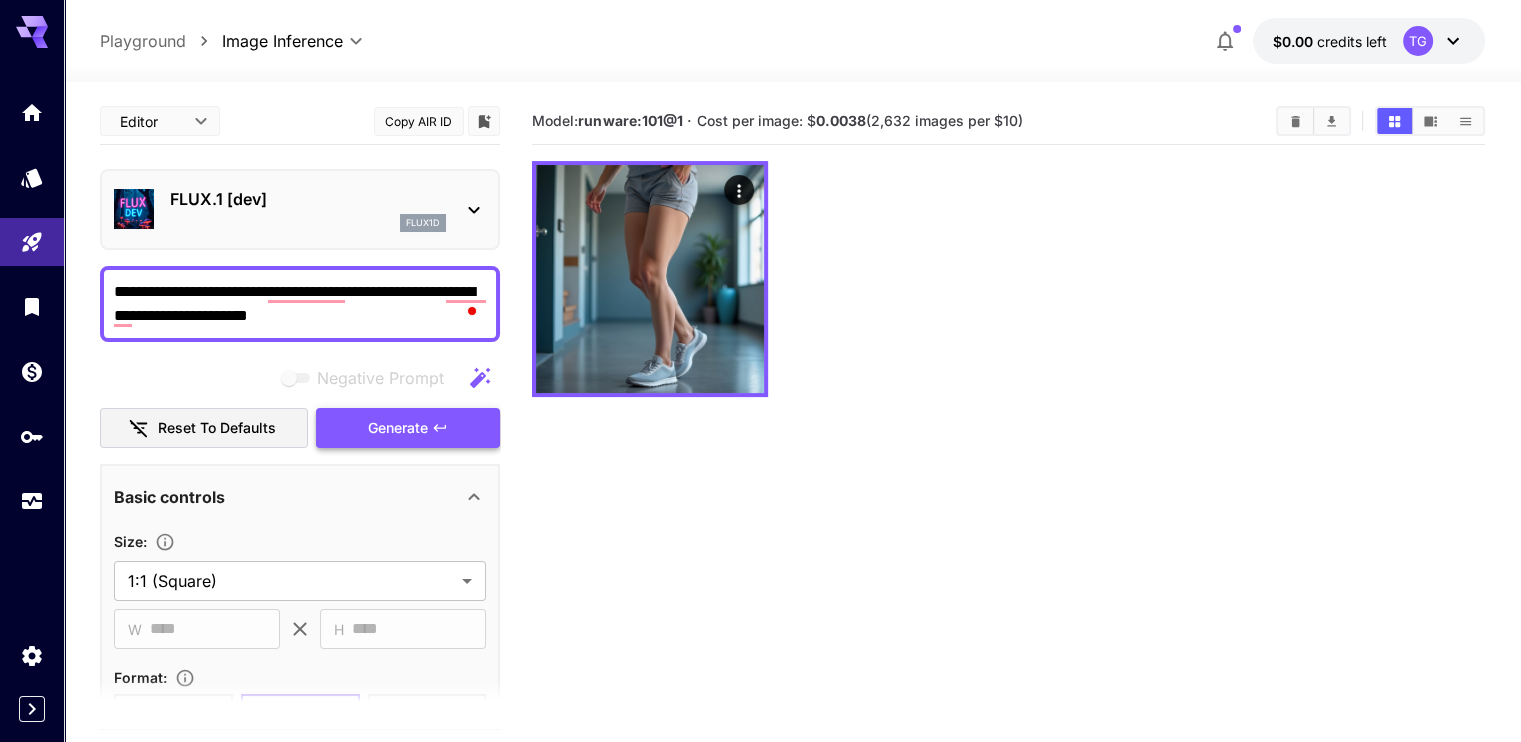 click 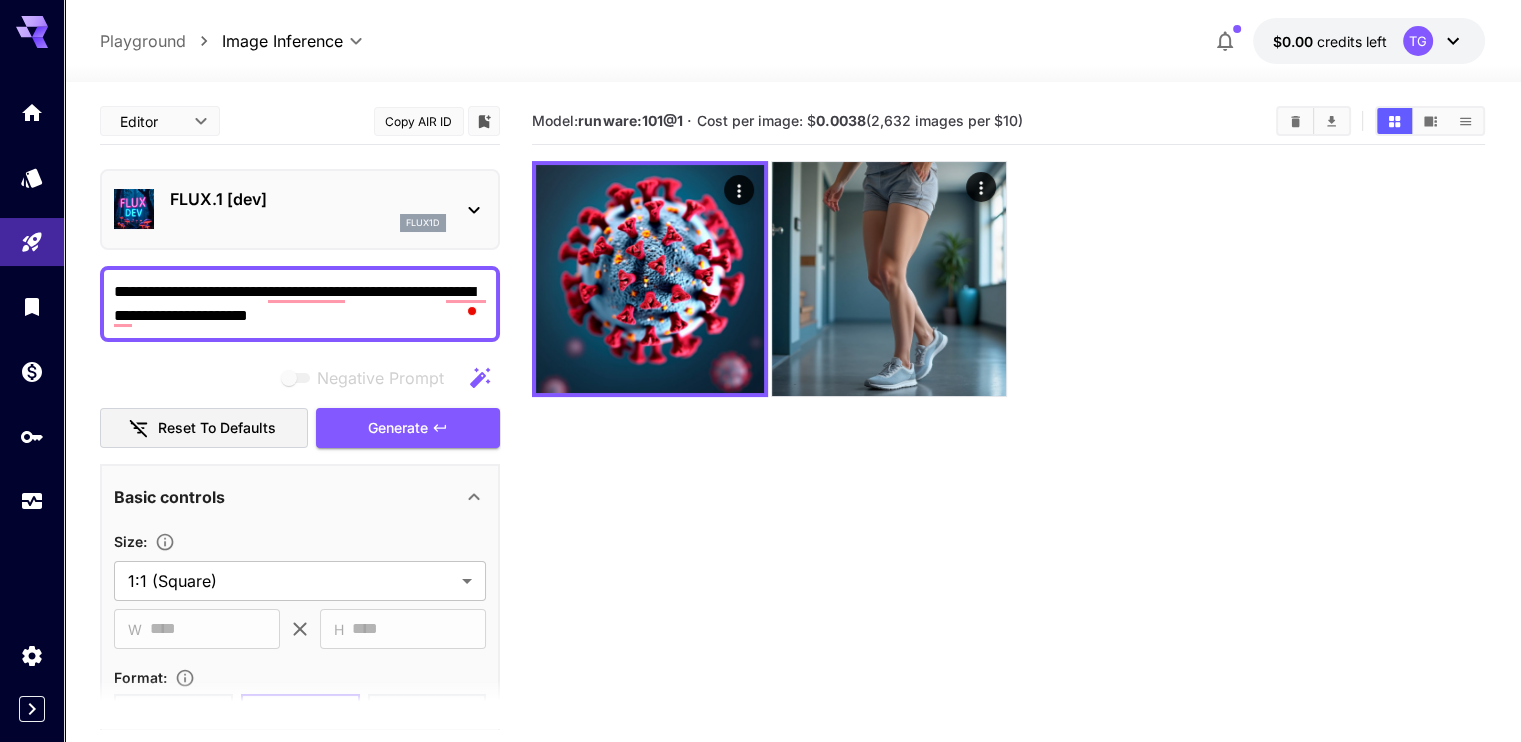 click on "**********" at bounding box center [300, 304] 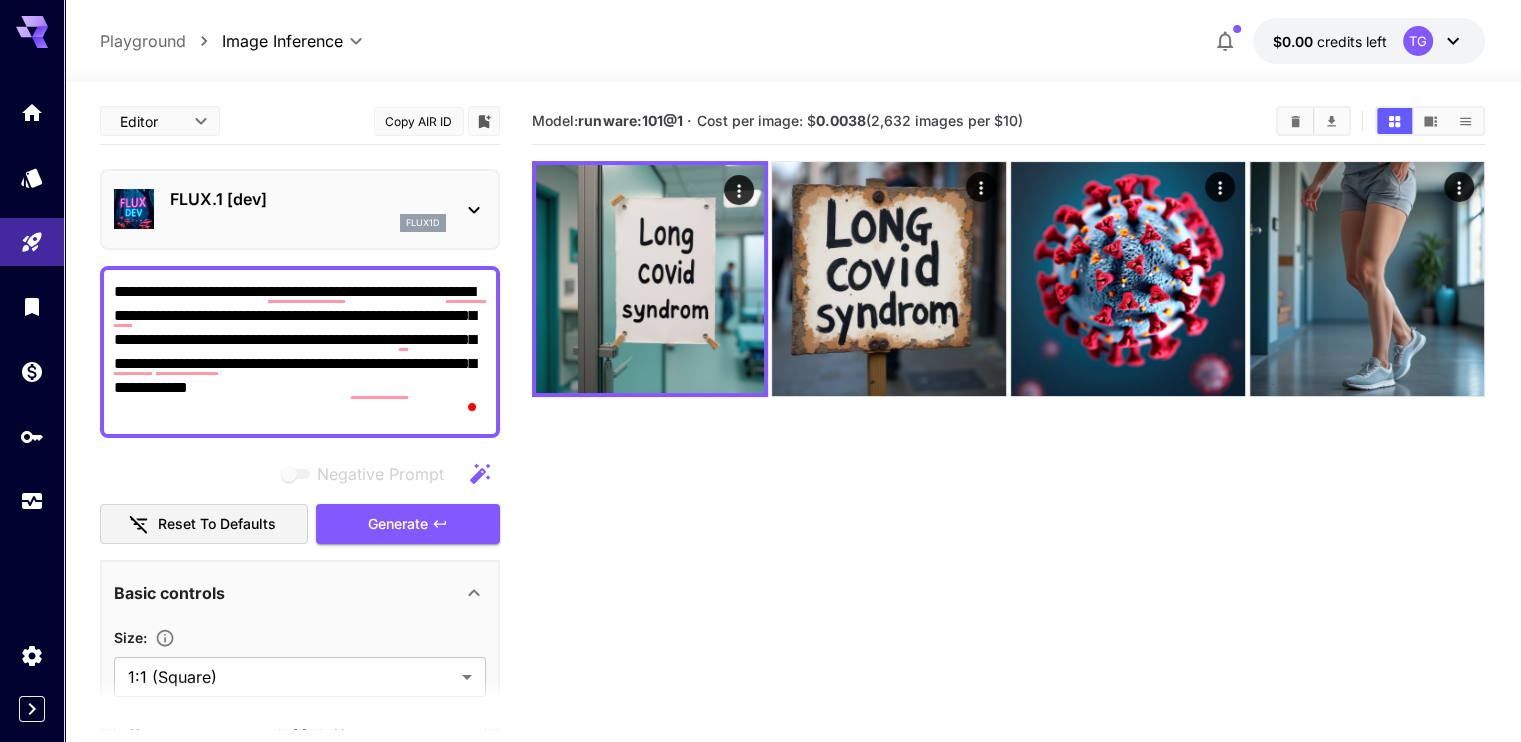 drag, startPoint x: 368, startPoint y: 405, endPoint x: 360, endPoint y: 413, distance: 11.313708 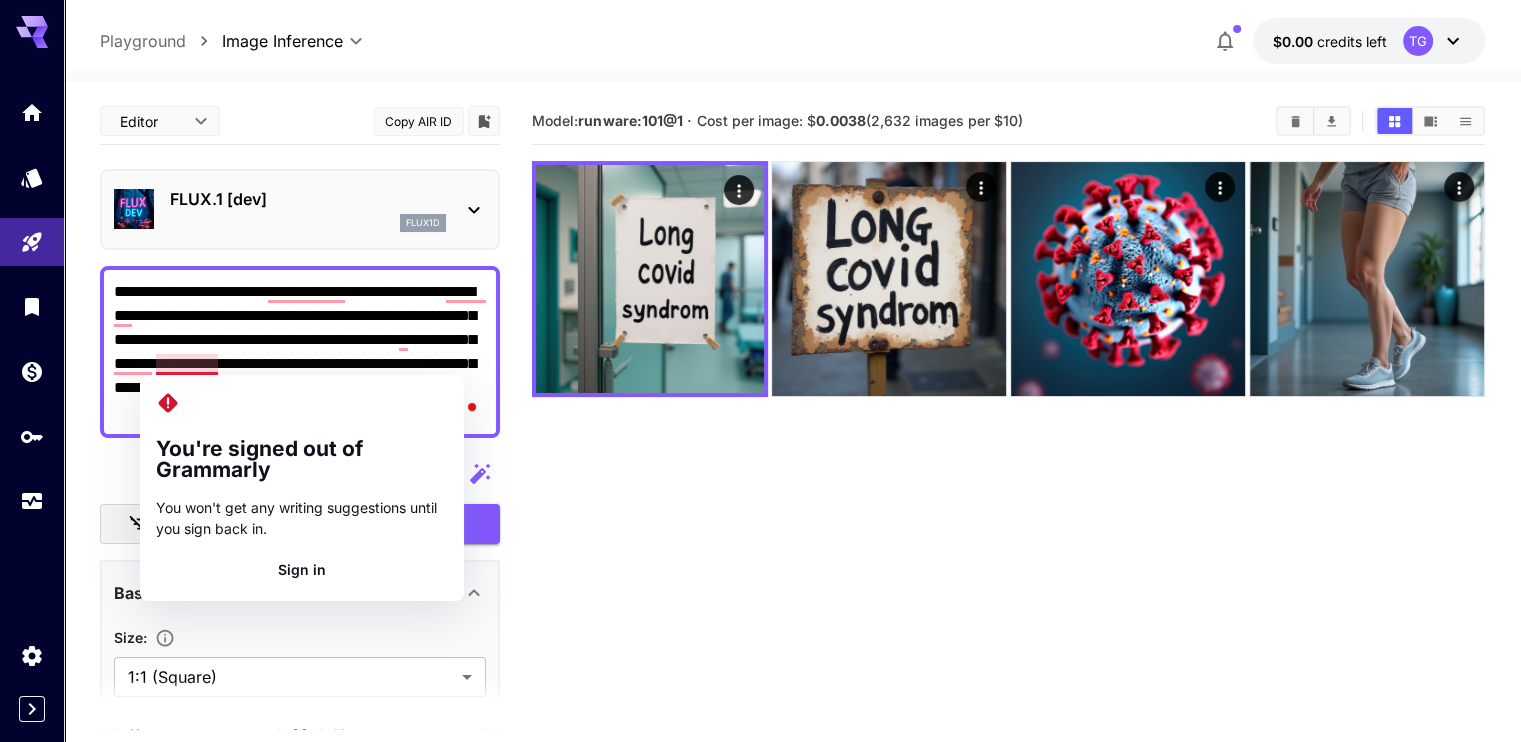 click on "**********" at bounding box center [300, 352] 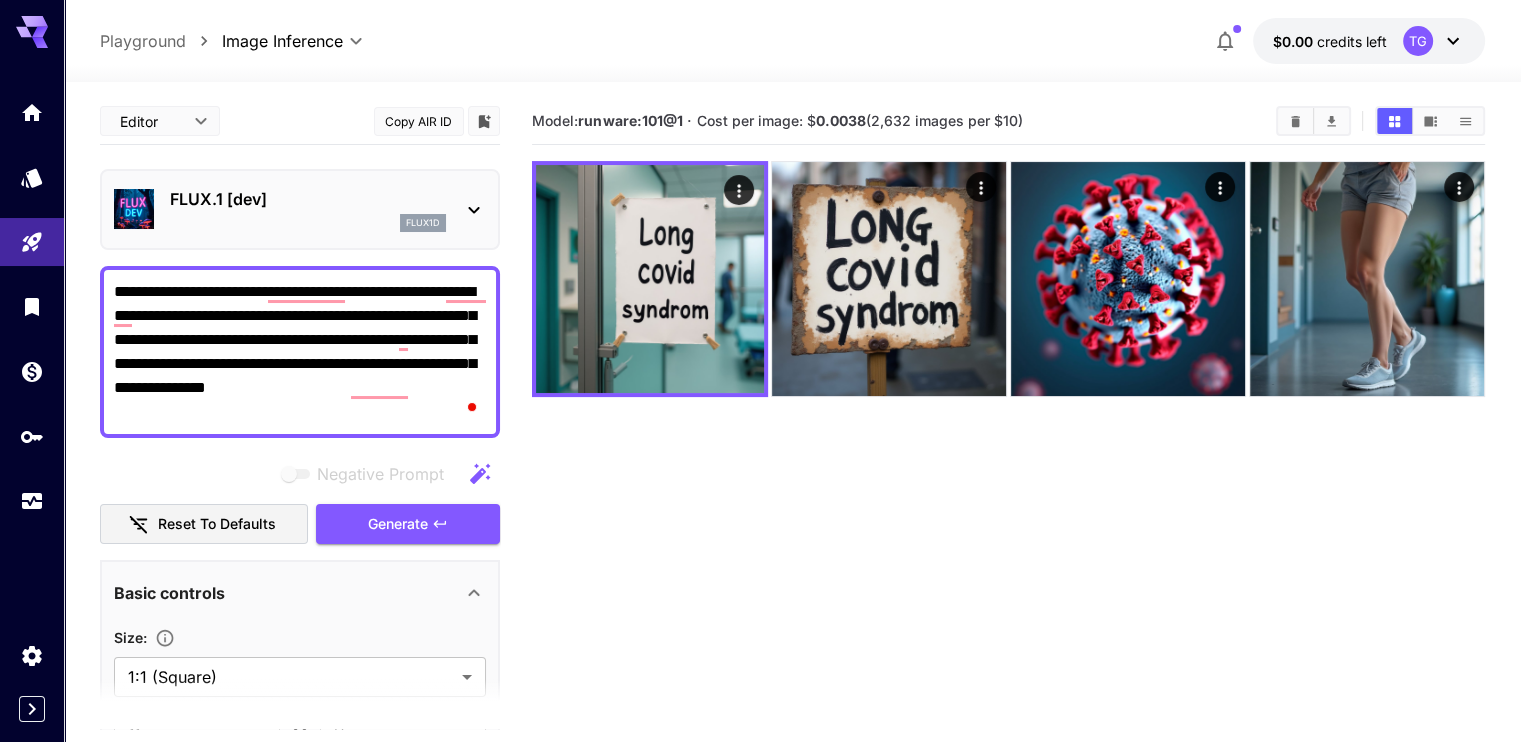 click on "**********" at bounding box center [300, 352] 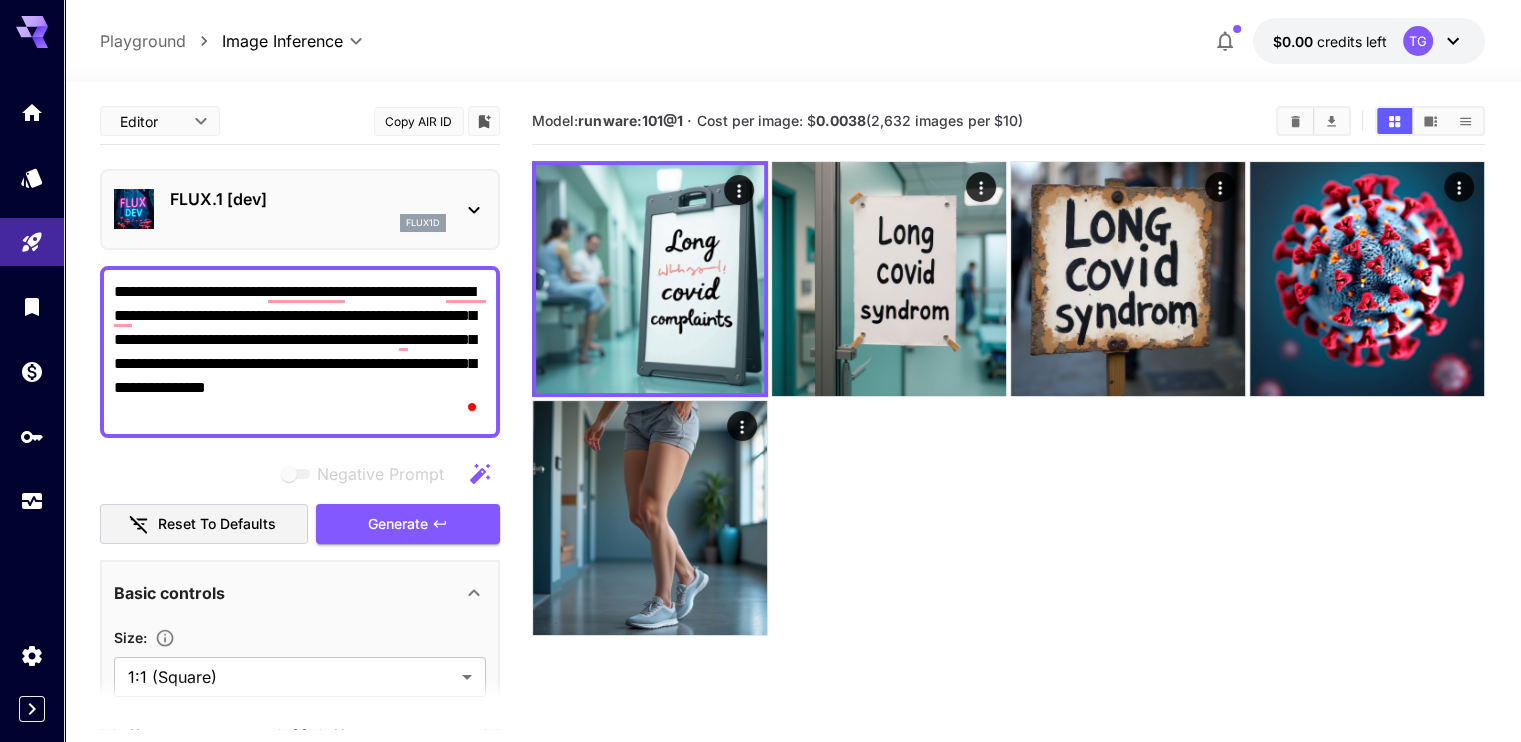 drag, startPoint x: 396, startPoint y: 405, endPoint x: 415, endPoint y: 391, distance: 23.600847 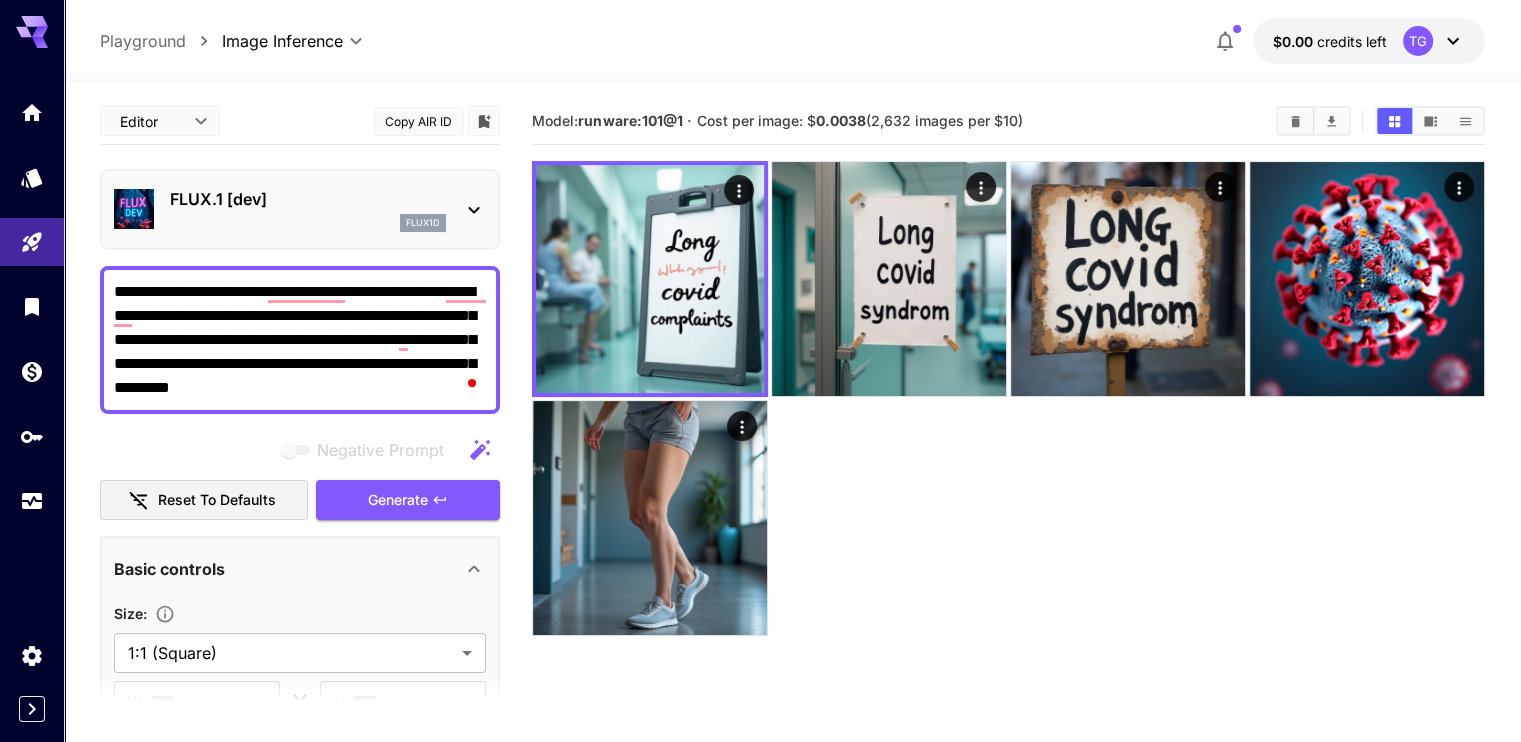 paste on "**********" 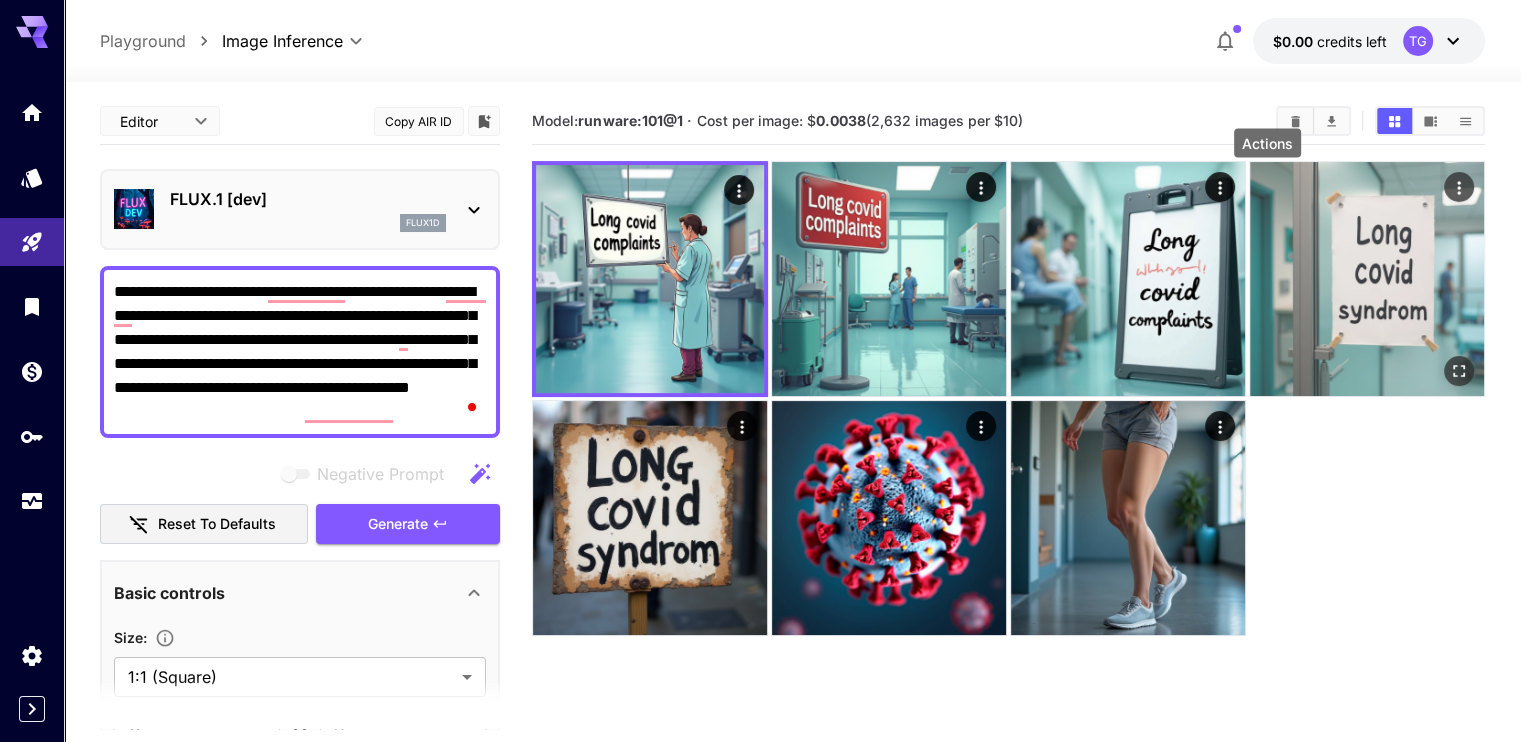 type on "**********" 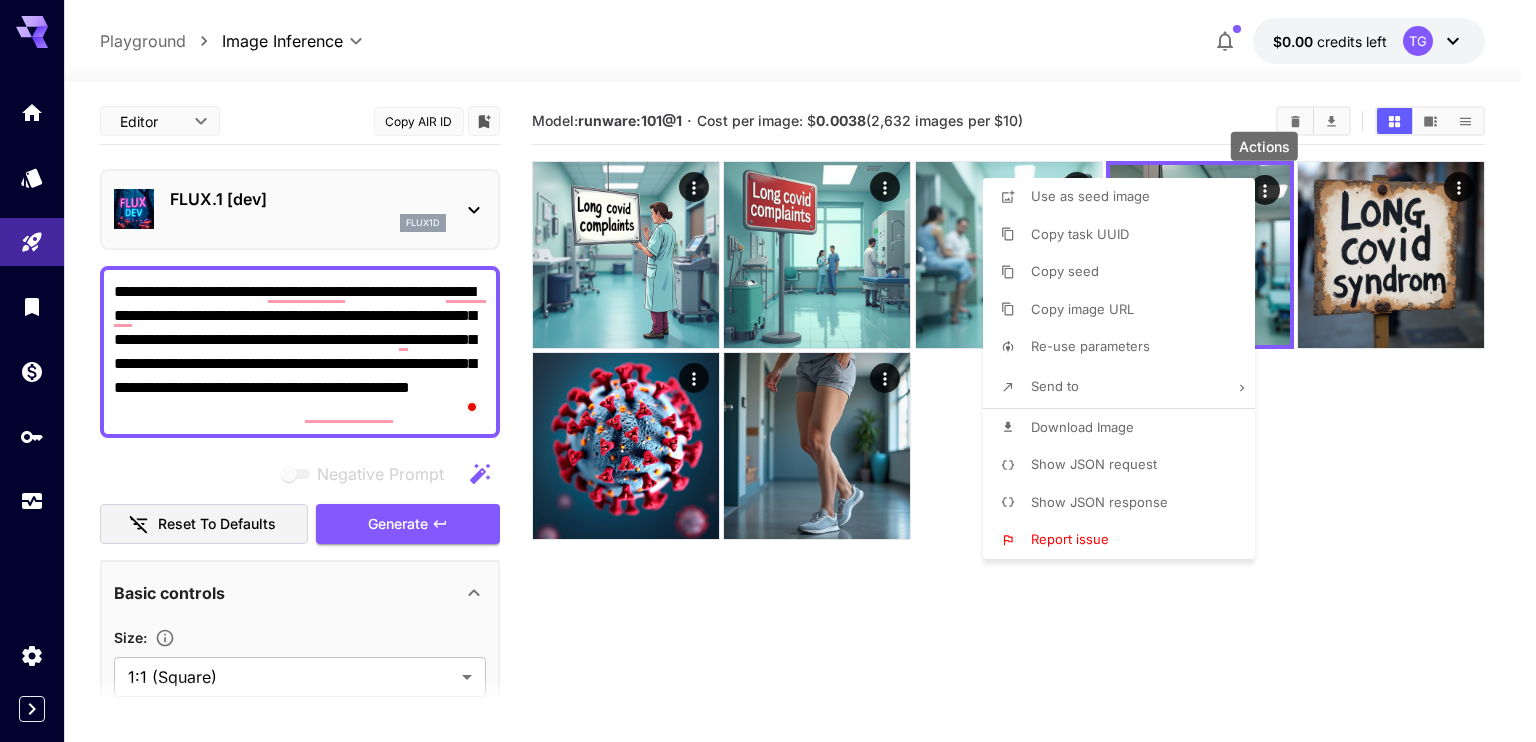 click at bounding box center [768, 371] 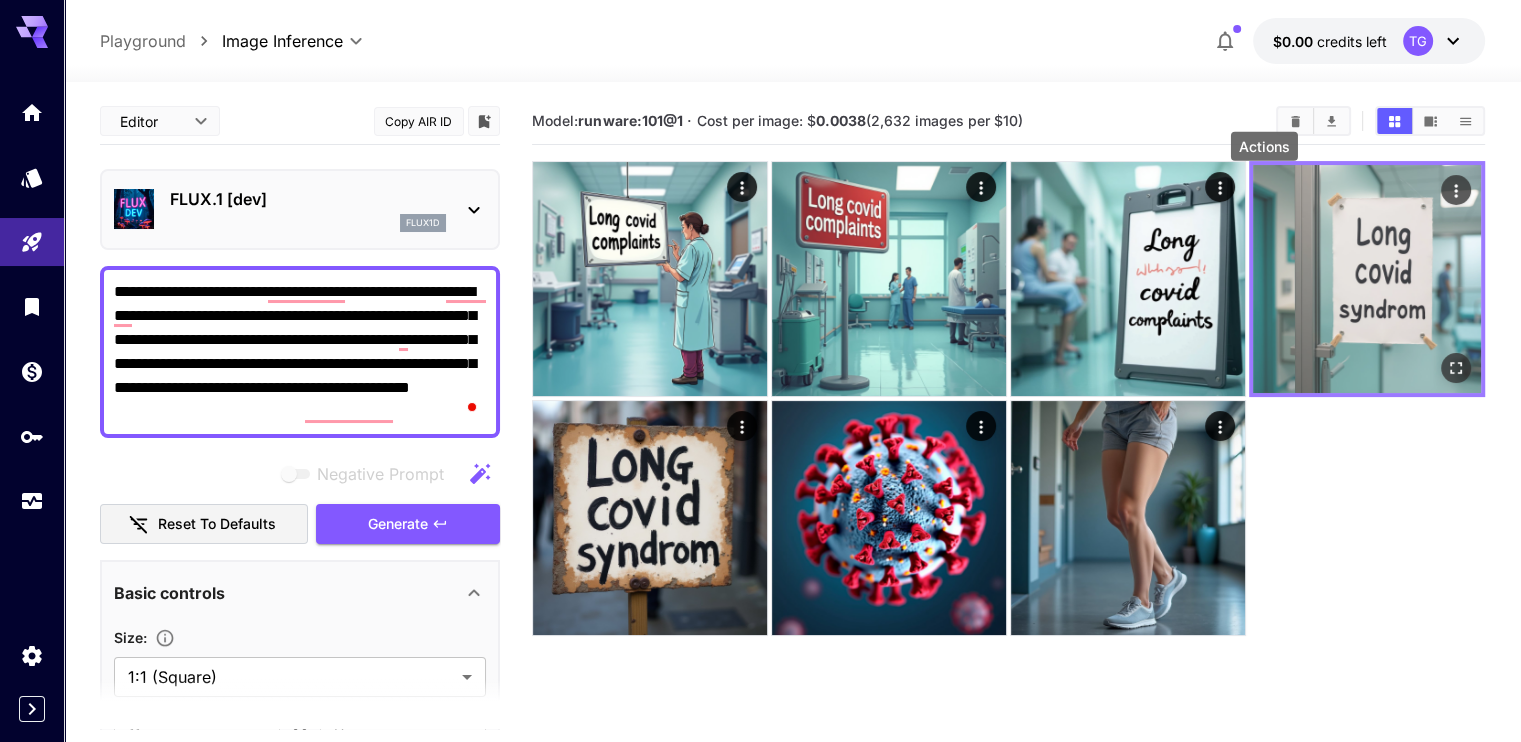click 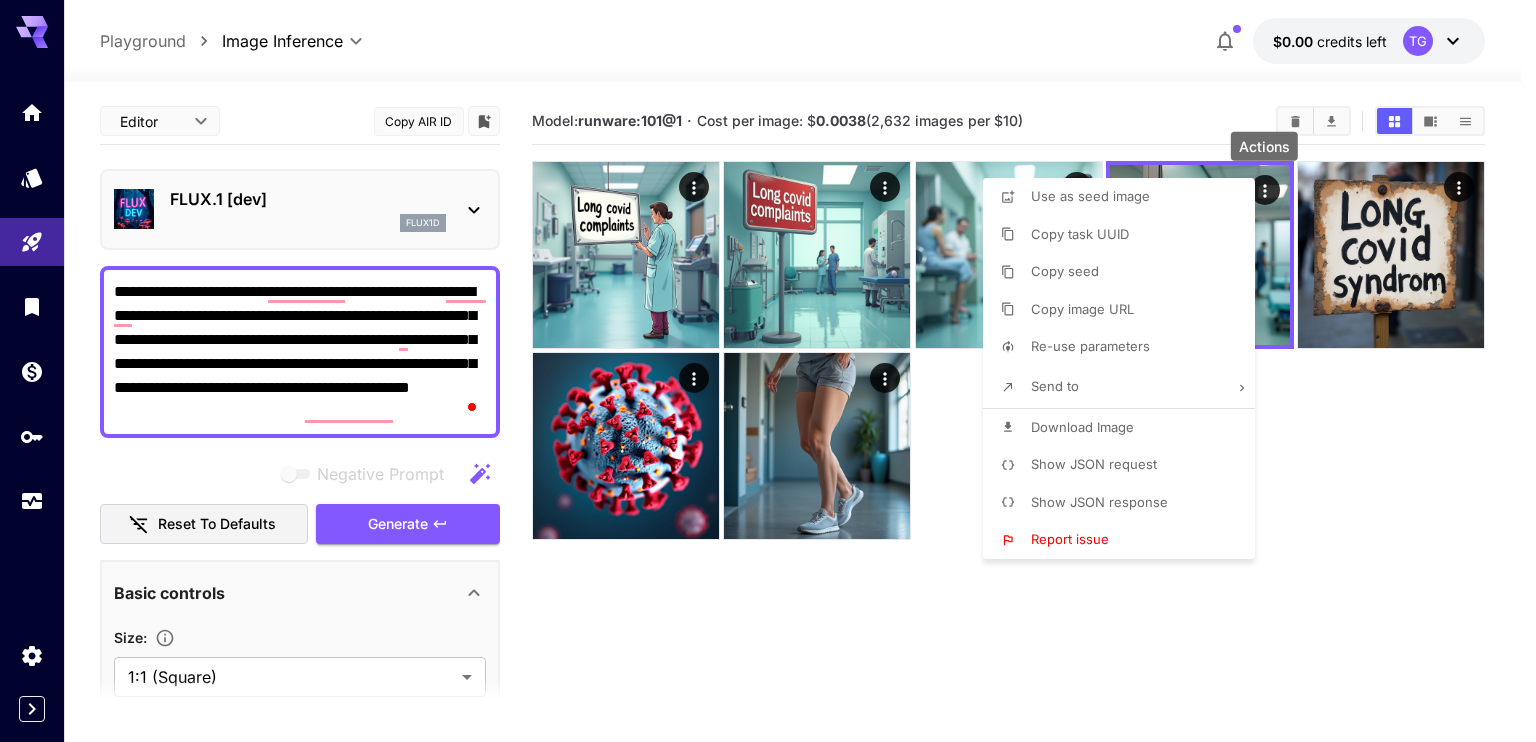 click on "Copy image URL" at bounding box center [1125, 310] 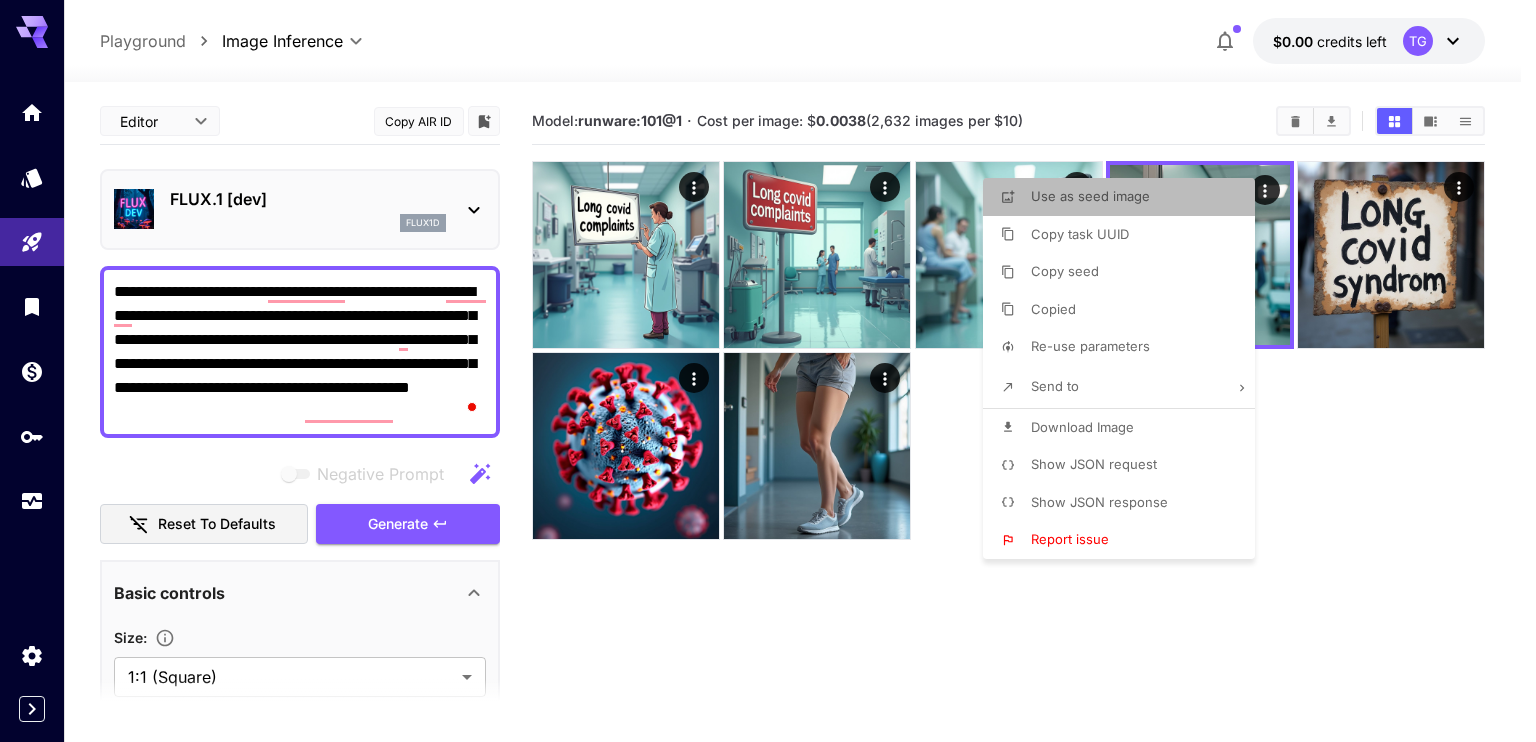 click on "Use as seed image" at bounding box center [1090, 196] 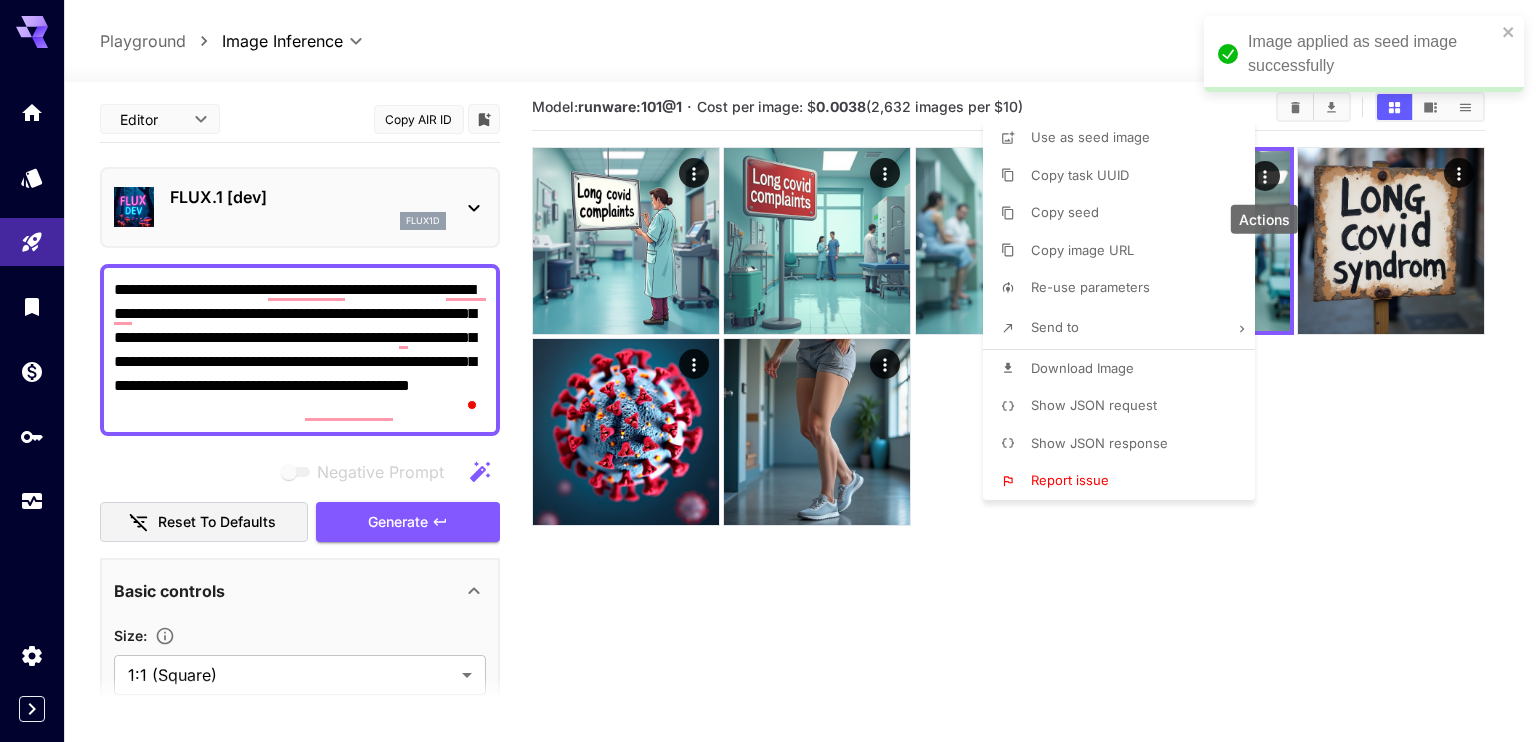 scroll, scrollTop: 158, scrollLeft: 0, axis: vertical 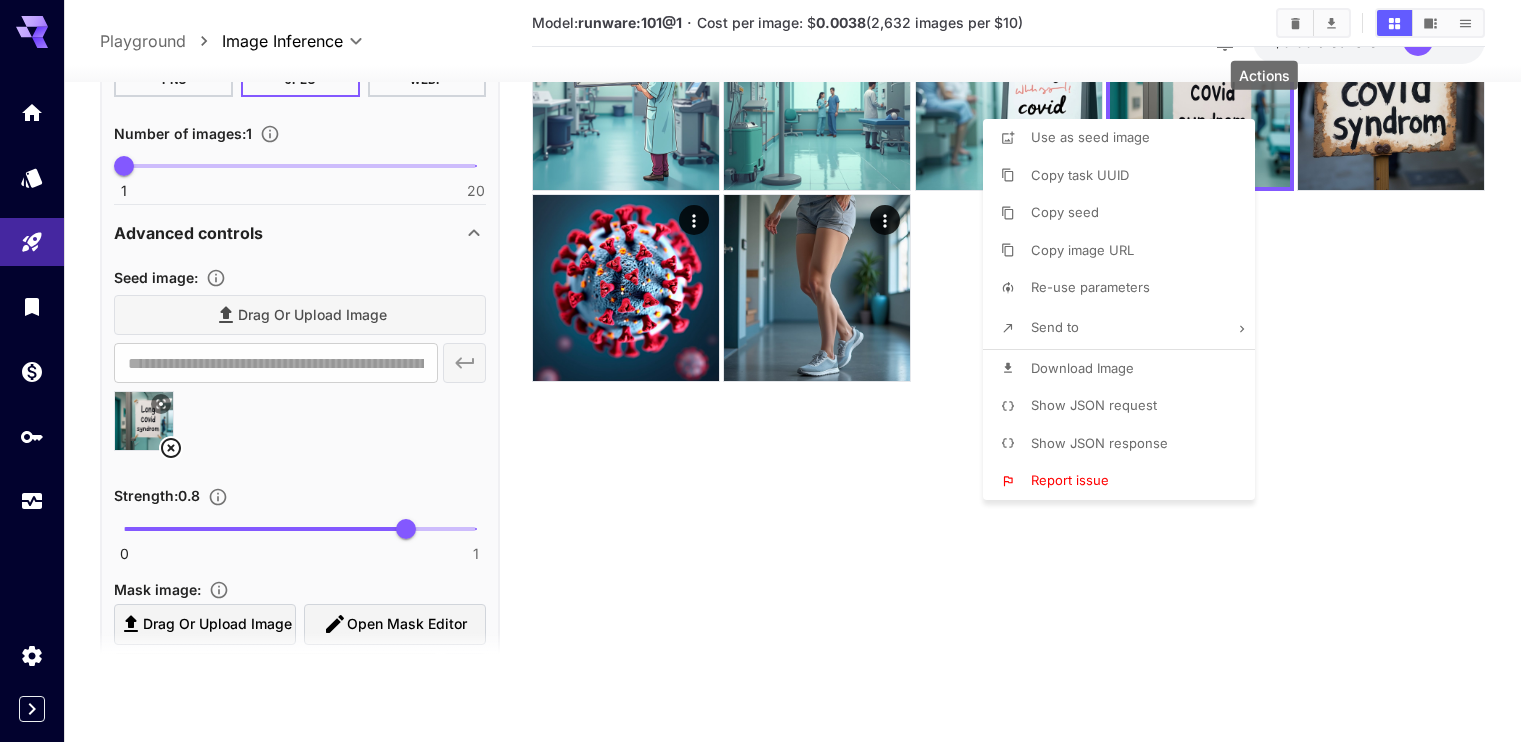 click at bounding box center [768, 371] 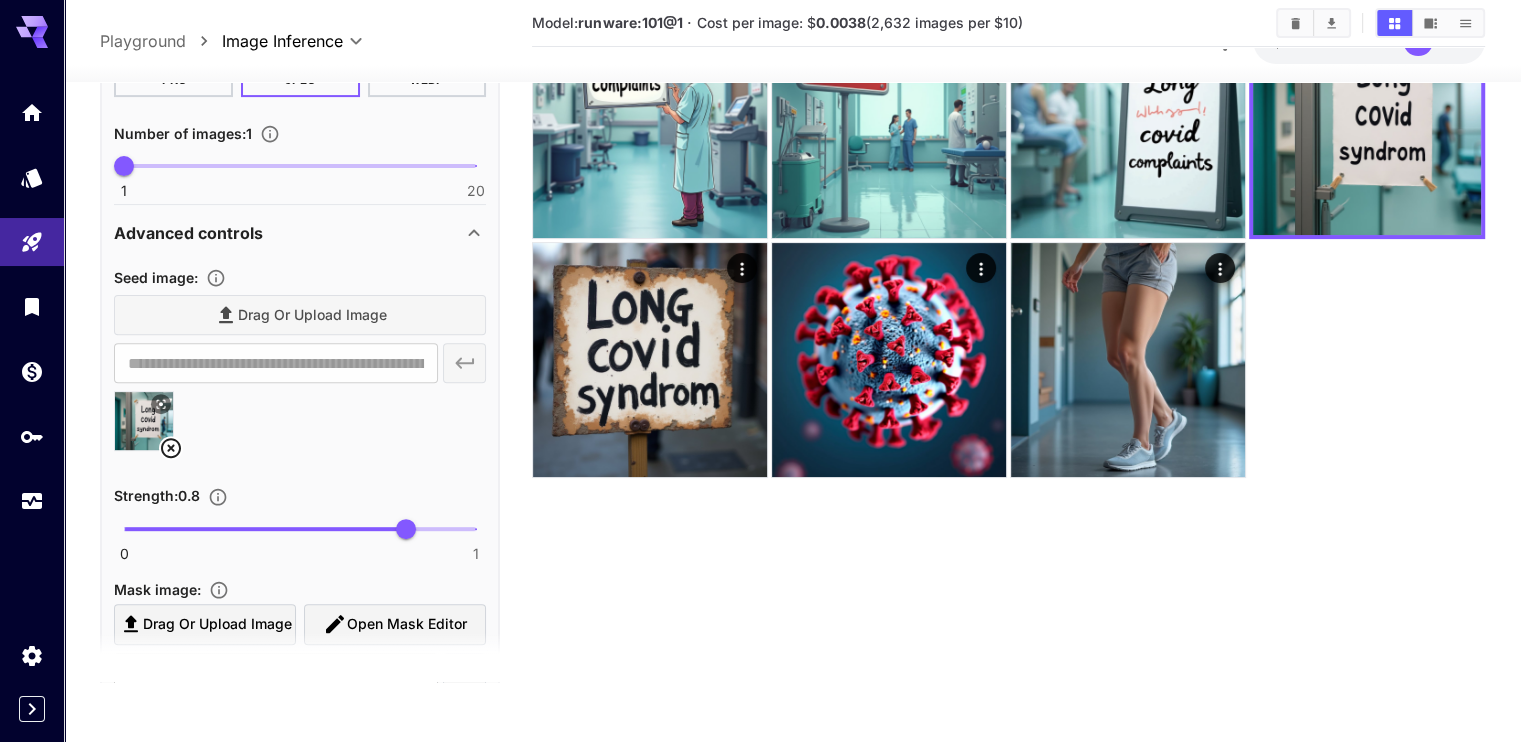 click on "Drag or upload image" at bounding box center [300, 315] 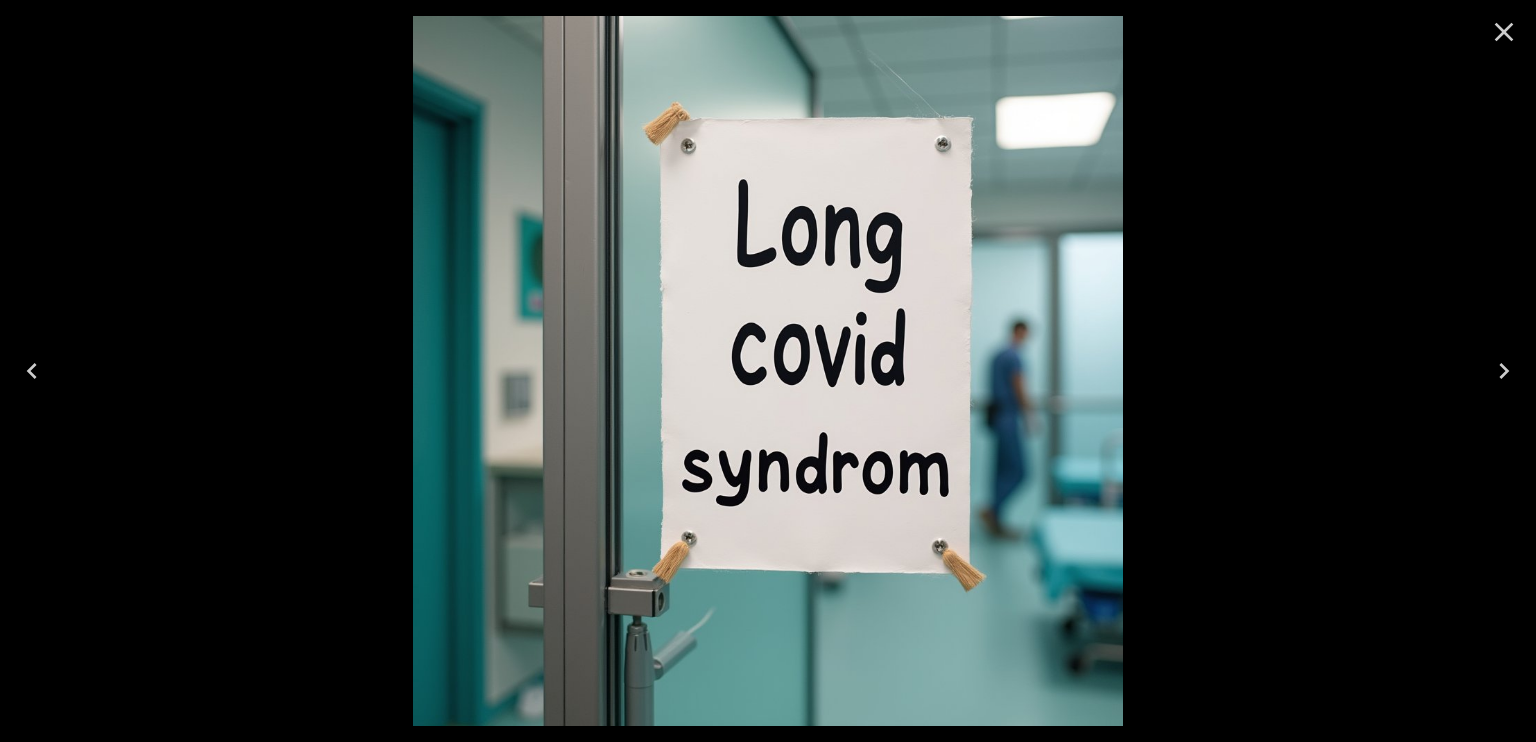click 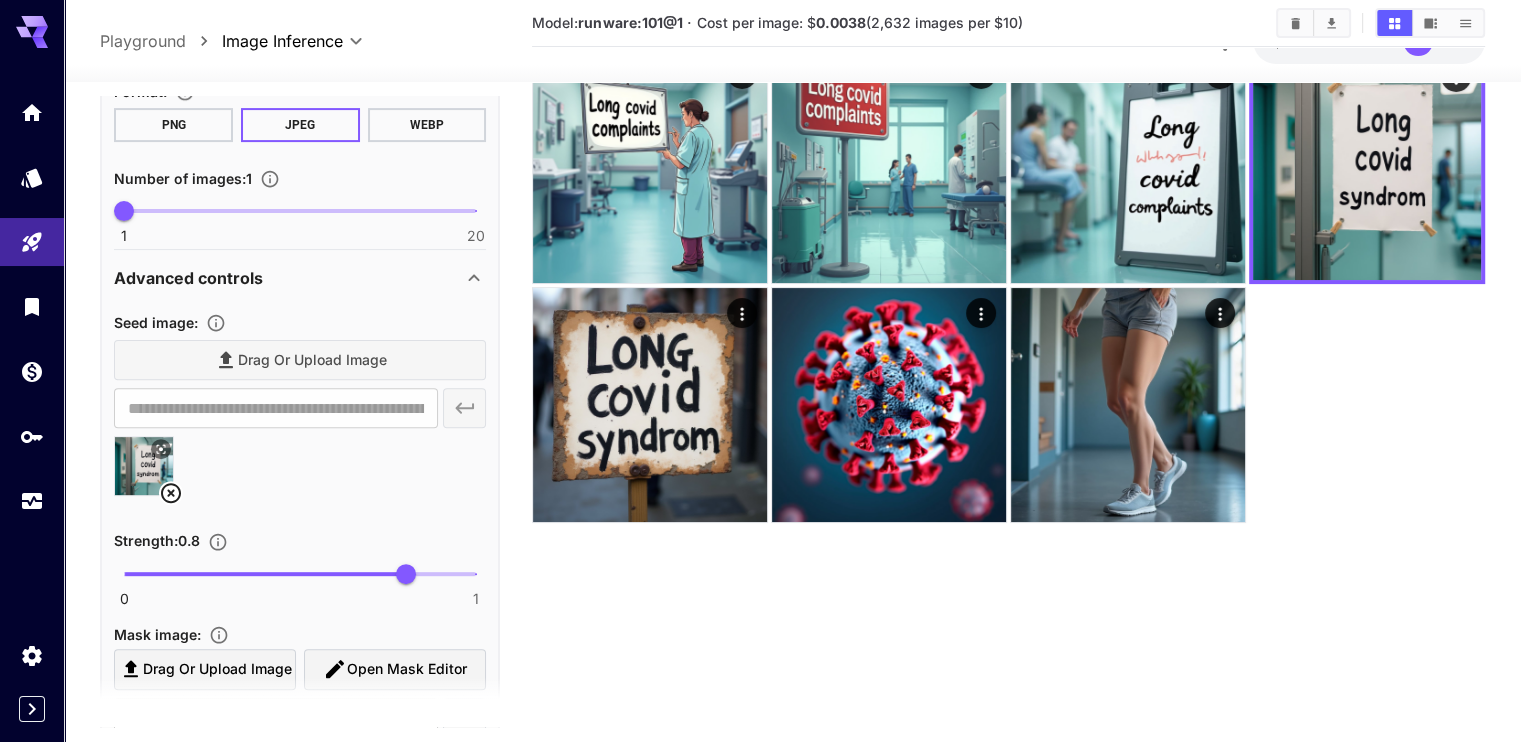 scroll, scrollTop: 0, scrollLeft: 0, axis: both 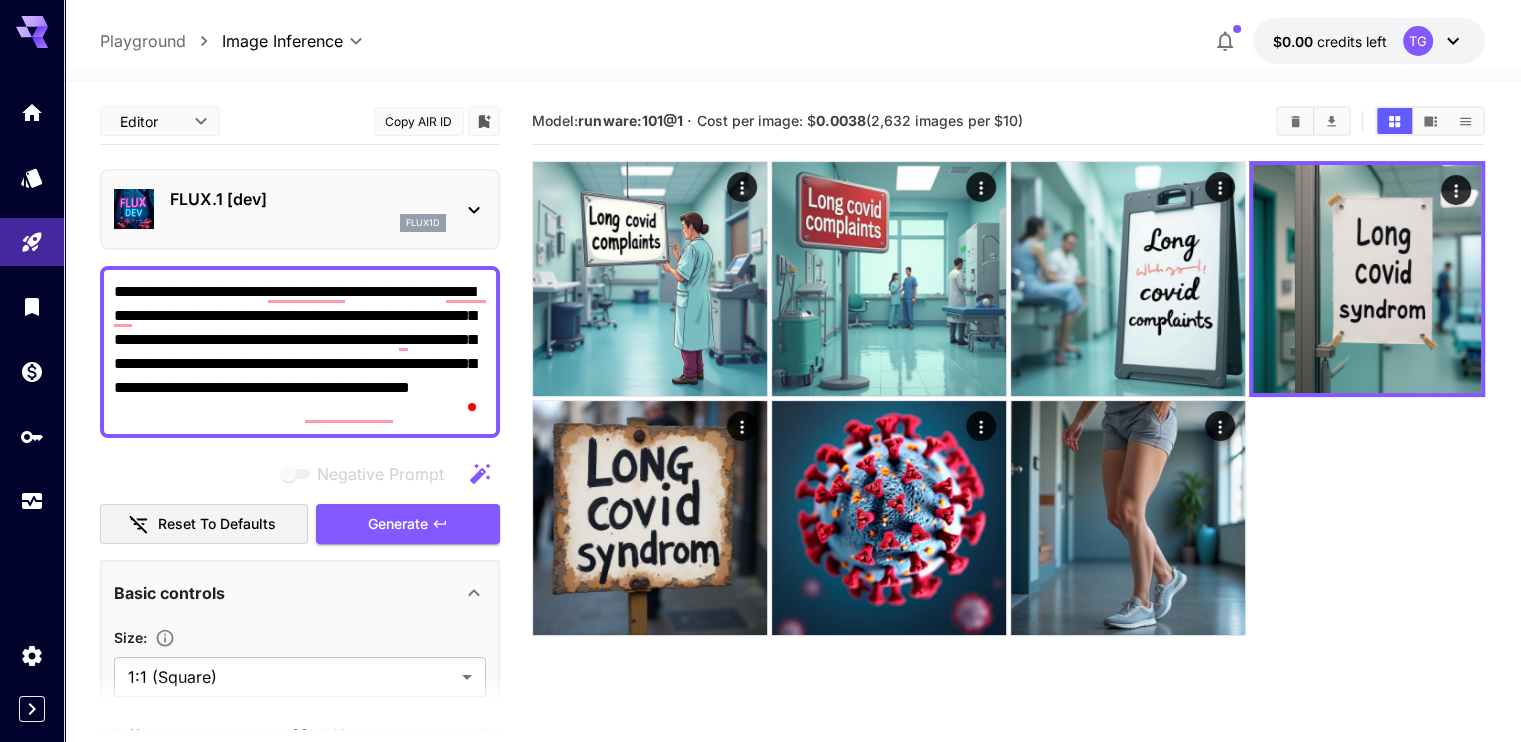 drag, startPoint x: 433, startPoint y: 404, endPoint x: 416, endPoint y: 379, distance: 30.232433 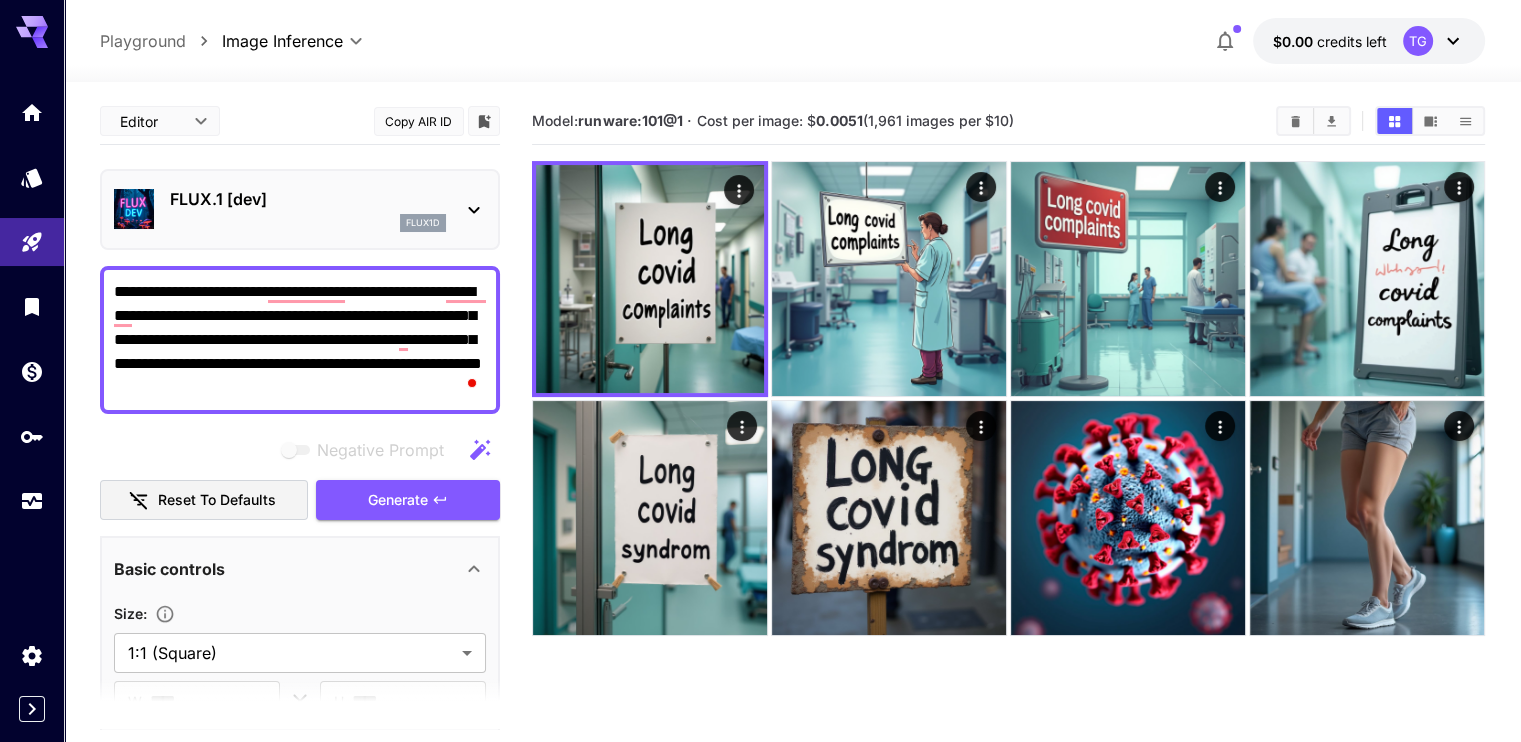 drag, startPoint x: 232, startPoint y: 367, endPoint x: 158, endPoint y: 365, distance: 74.02702 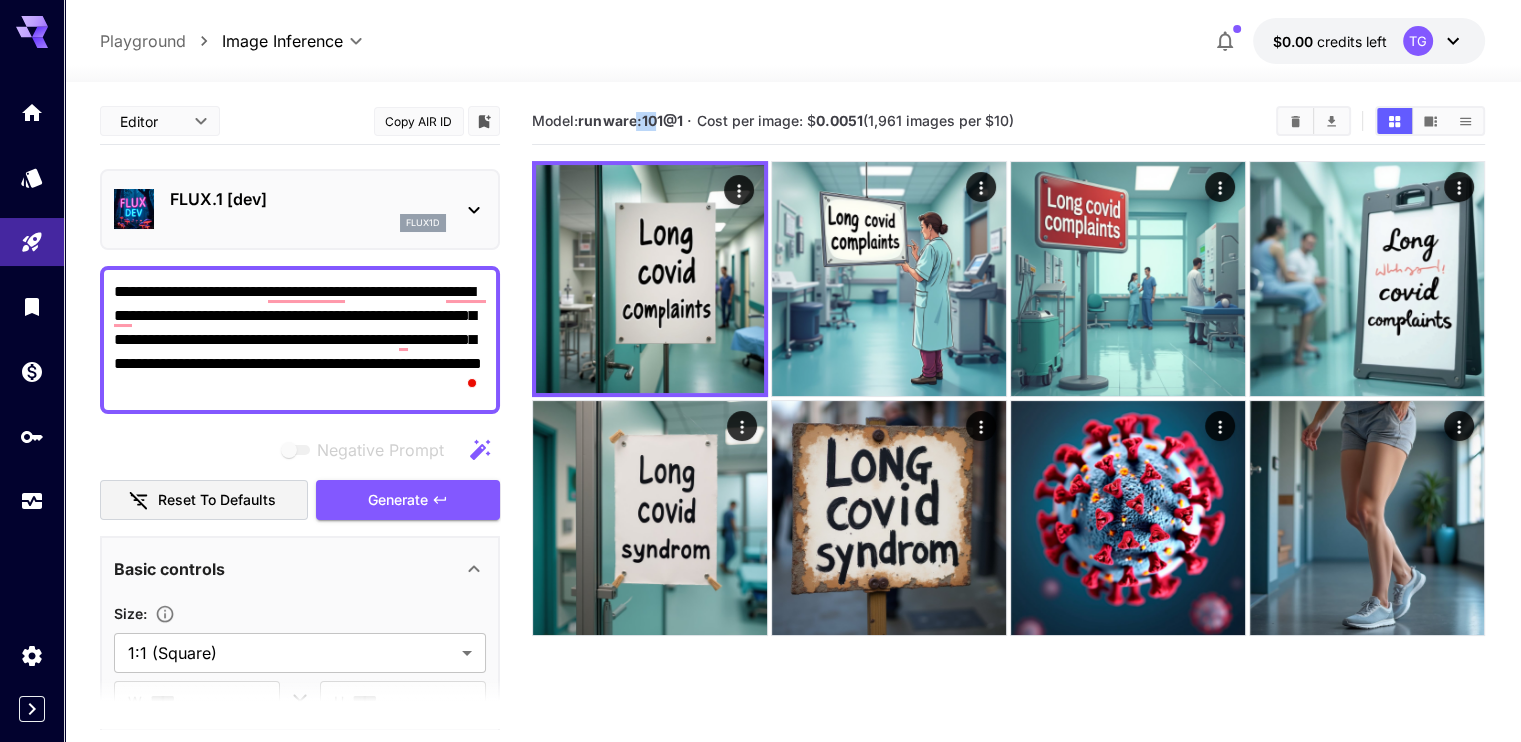drag, startPoint x: 657, startPoint y: 119, endPoint x: 638, endPoint y: 120, distance: 19.026299 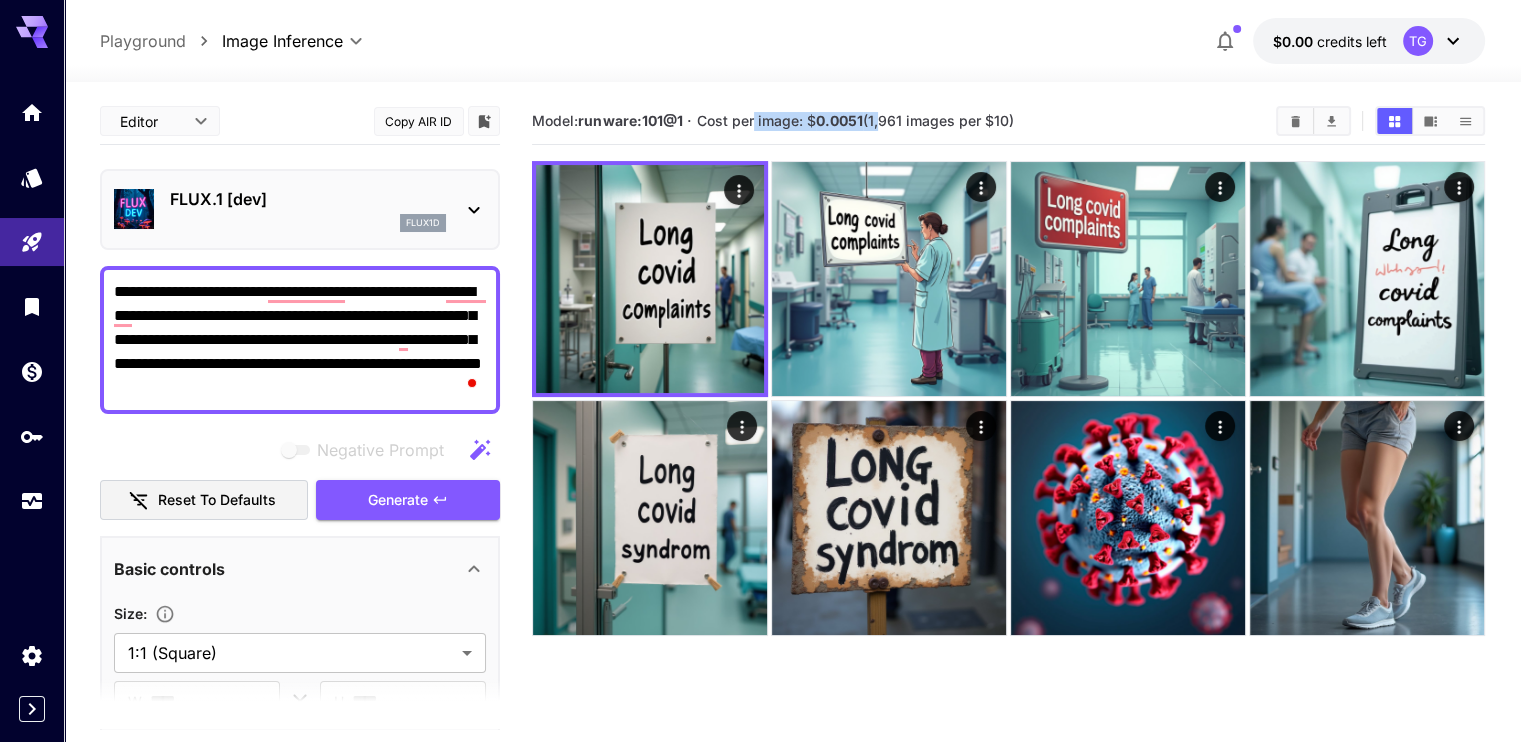 drag, startPoint x: 759, startPoint y: 132, endPoint x: 883, endPoint y: 127, distance: 124.10077 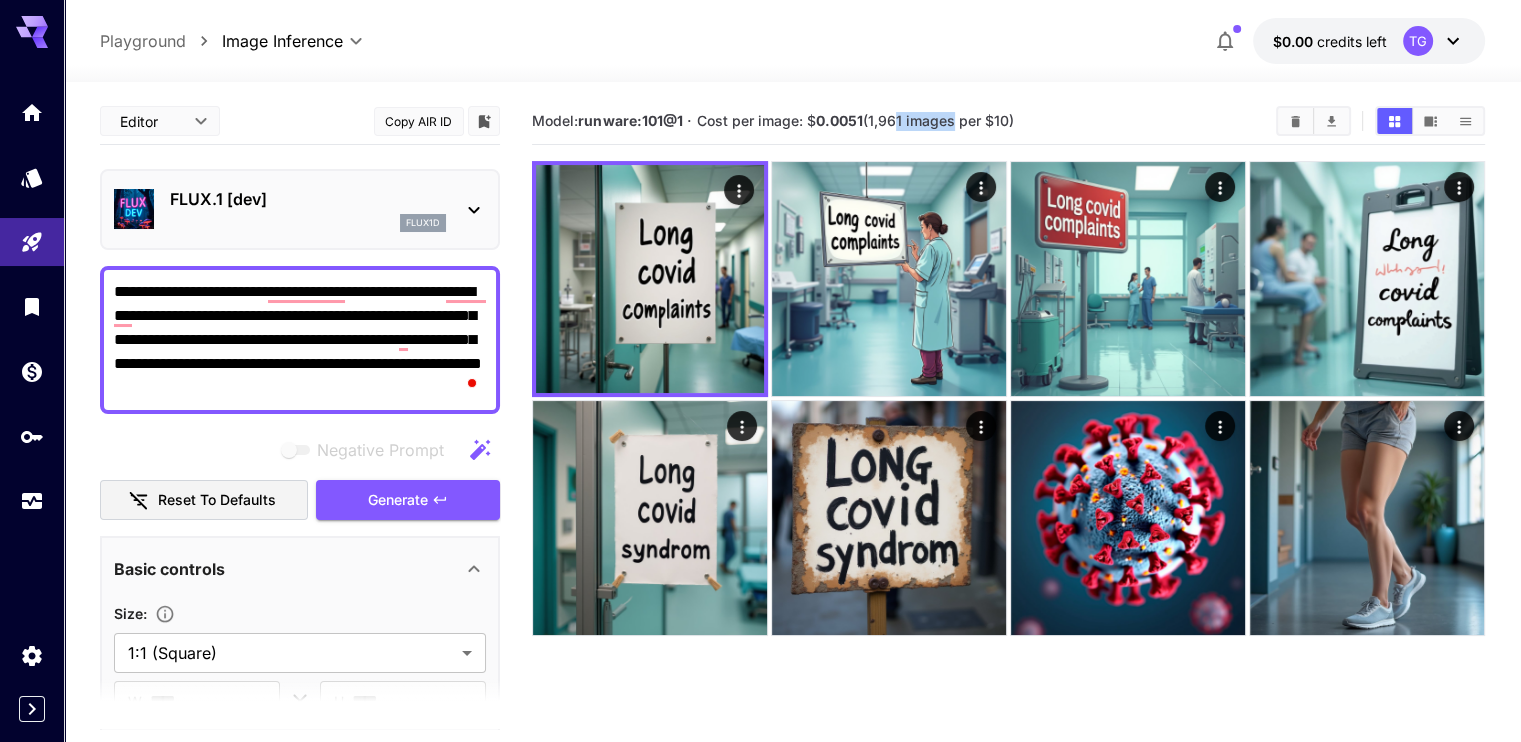 drag, startPoint x: 892, startPoint y: 124, endPoint x: 987, endPoint y: 108, distance: 96.337944 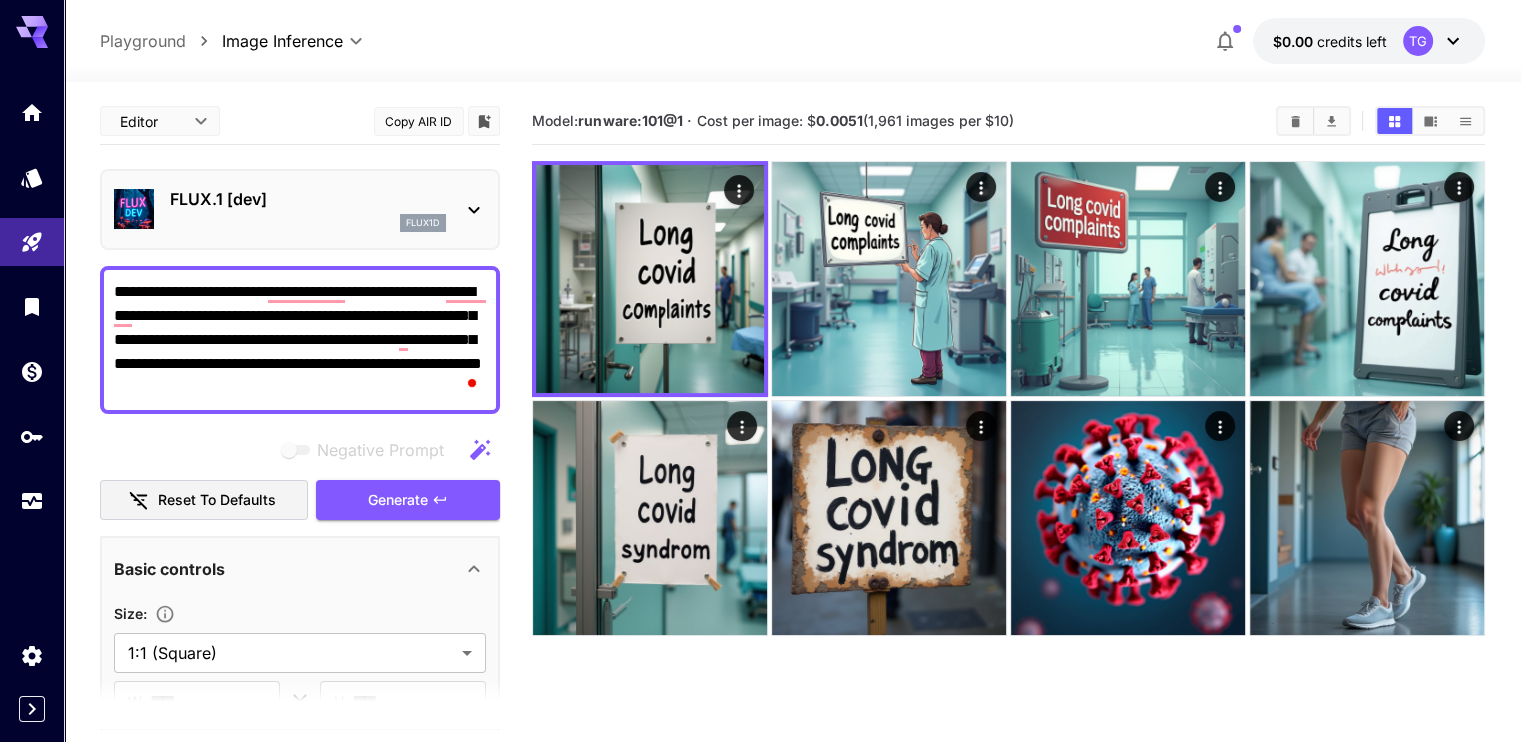 click on "Model:  runware:101@1 · Cost per image: $ 0.0051  (1,961 images per $10)" at bounding box center (896, 121) 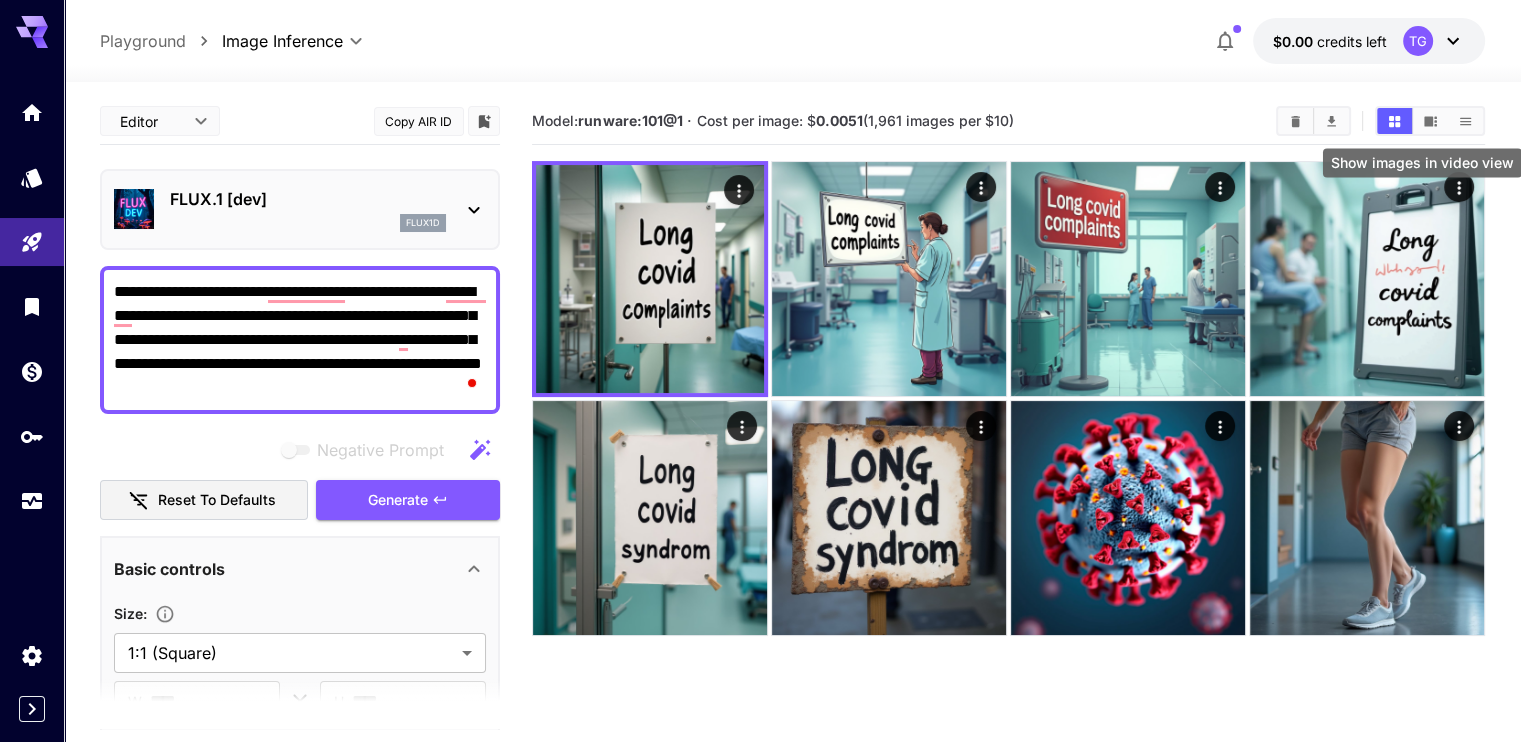 click 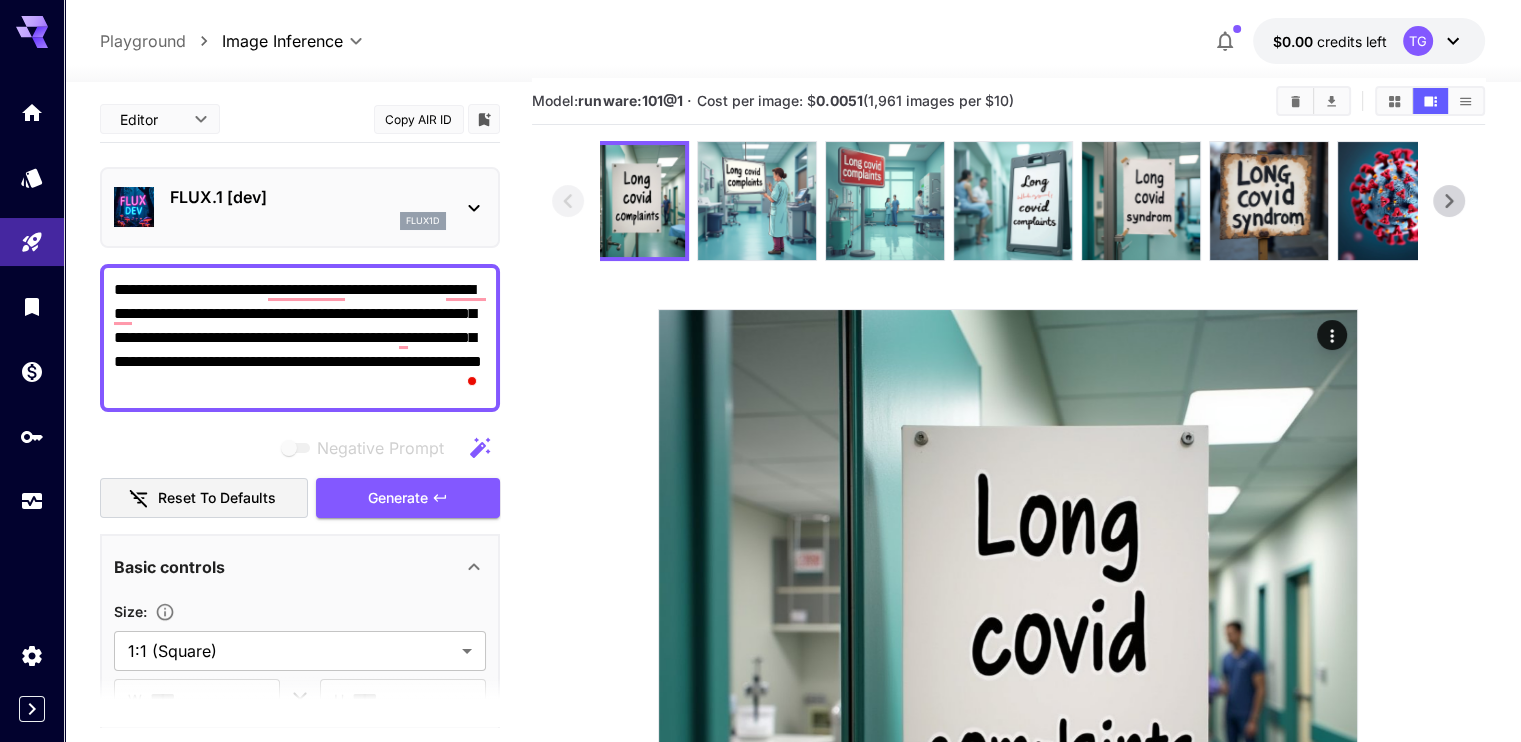 scroll, scrollTop: 0, scrollLeft: 0, axis: both 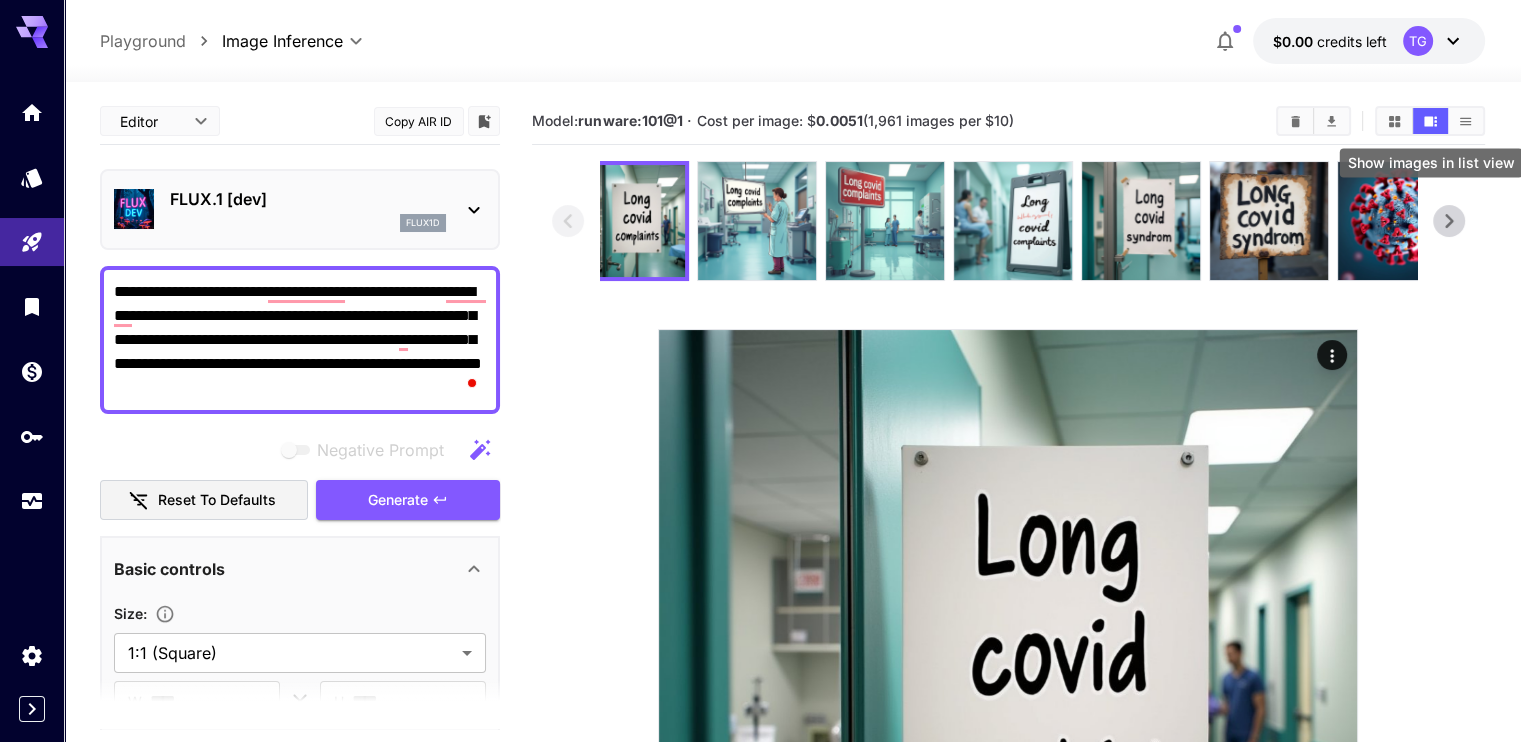 click 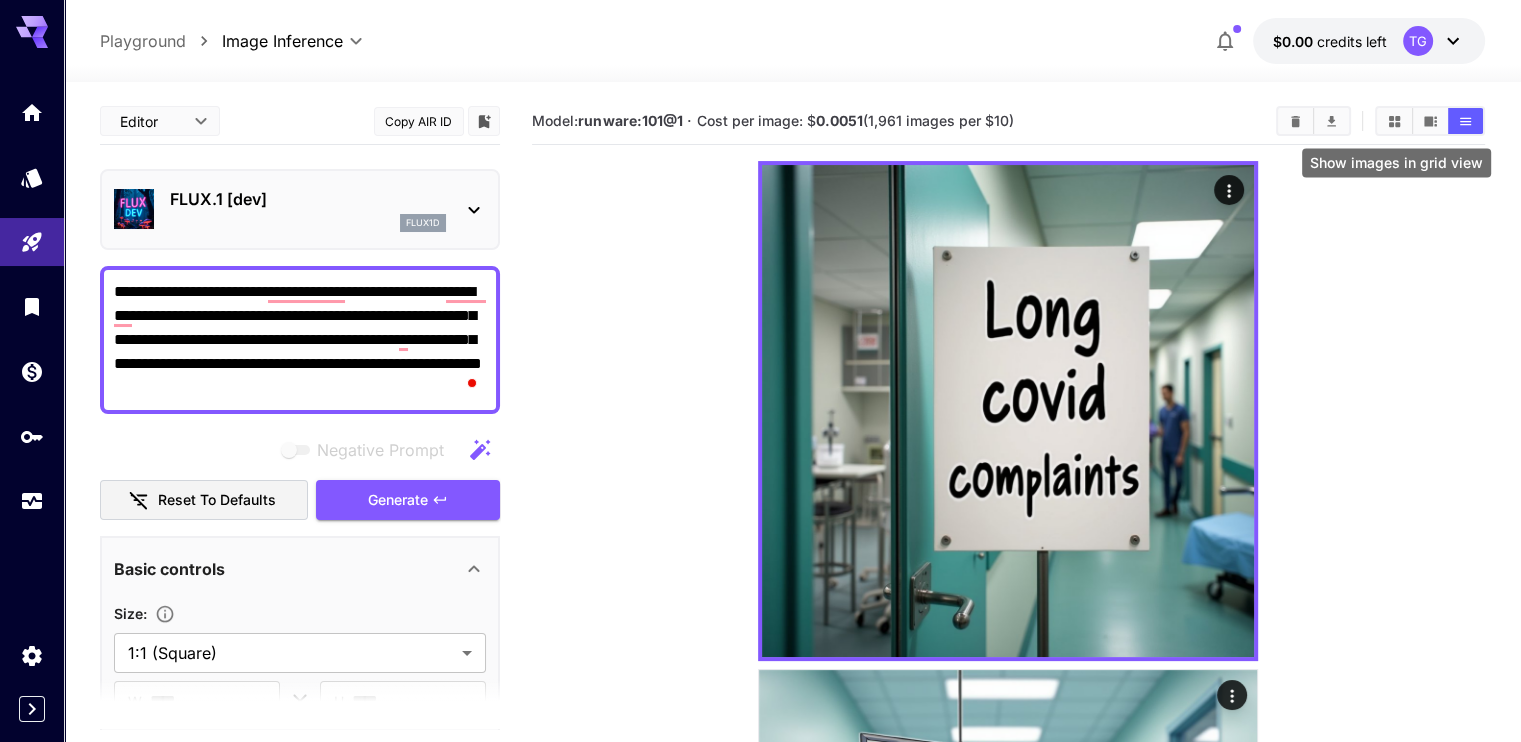 click at bounding box center (1394, 121) 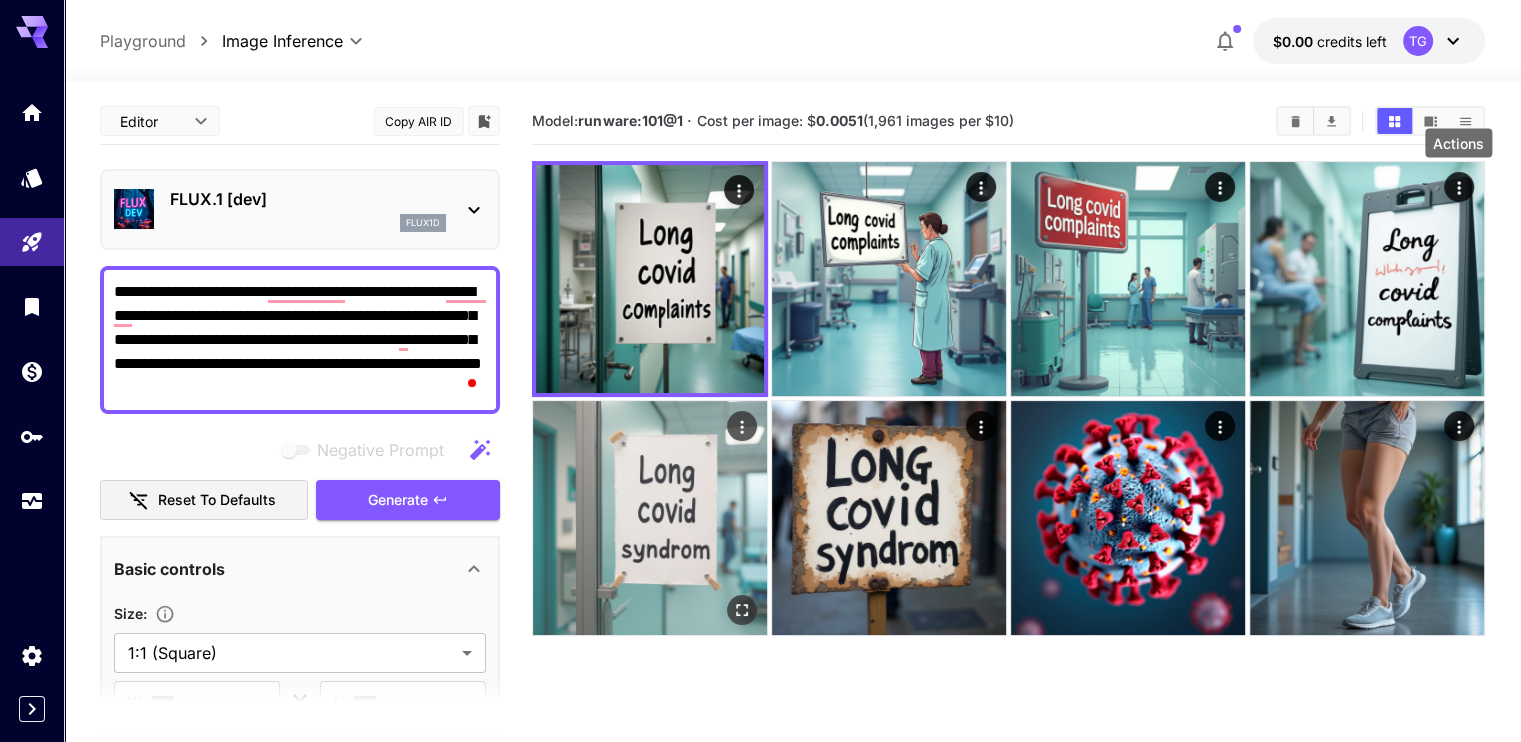 click 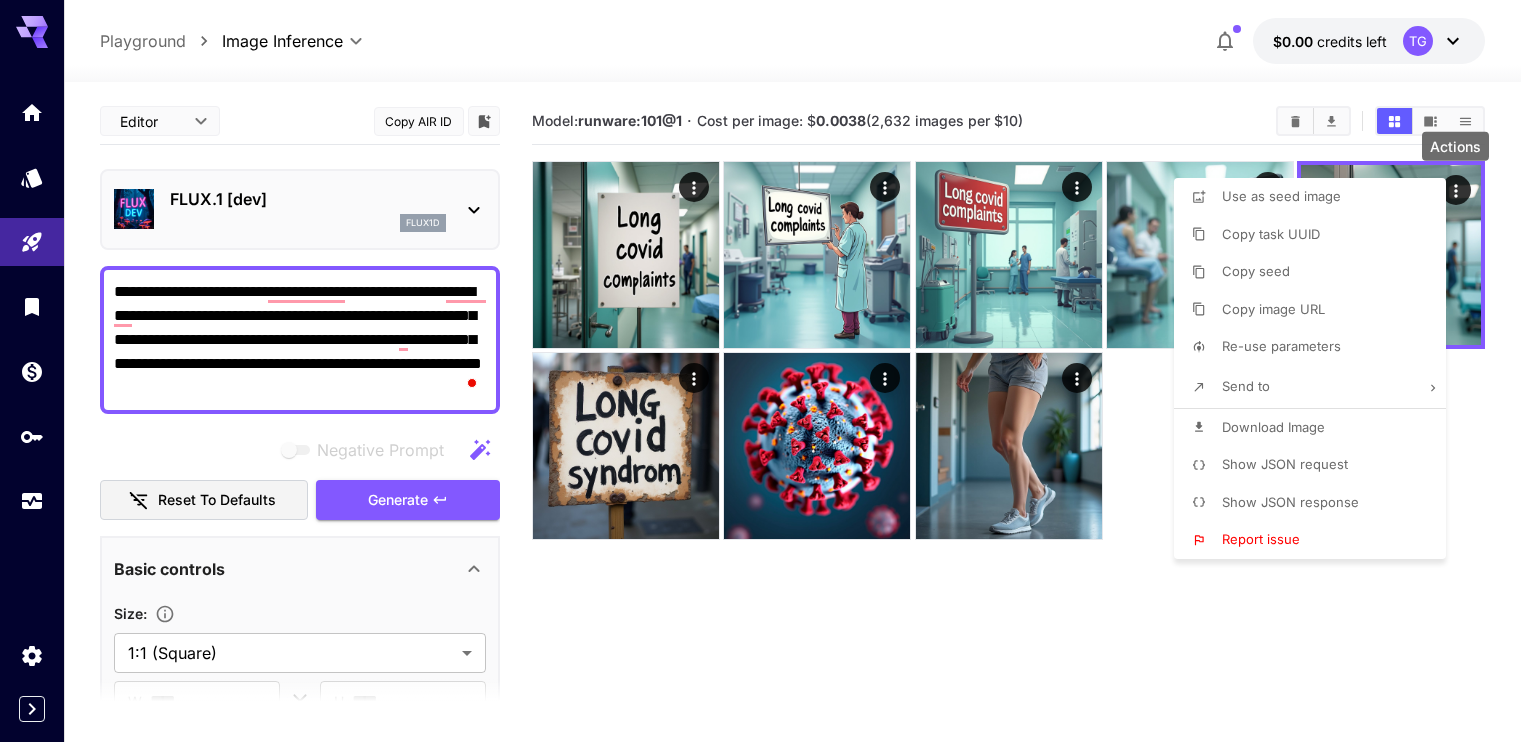 click on "Download Image" at bounding box center [1273, 428] 